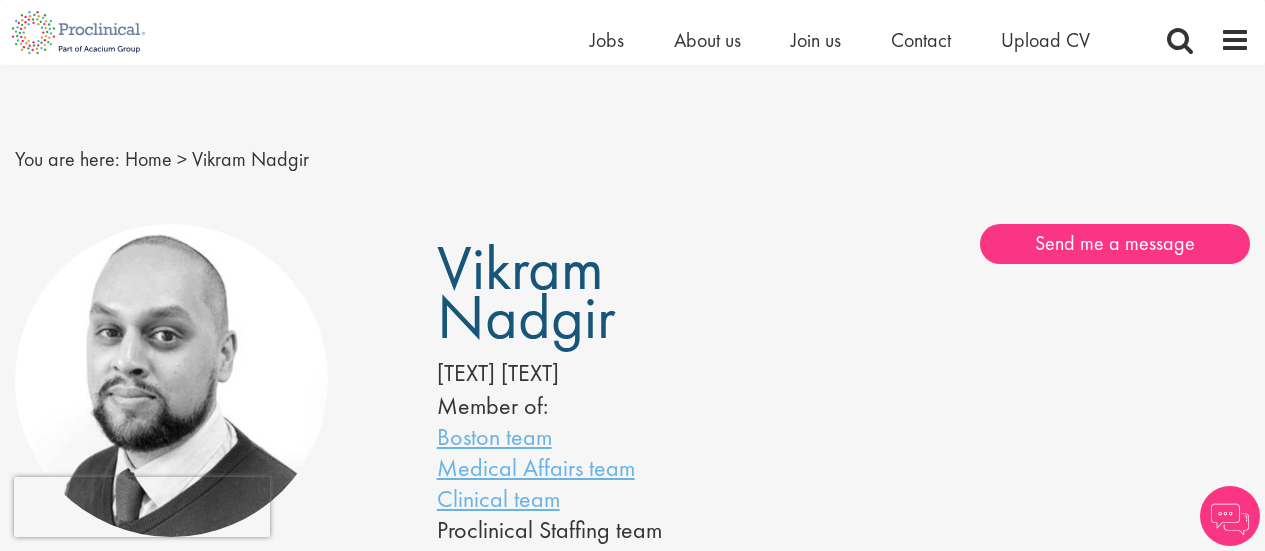 scroll, scrollTop: 168, scrollLeft: 0, axis: vertical 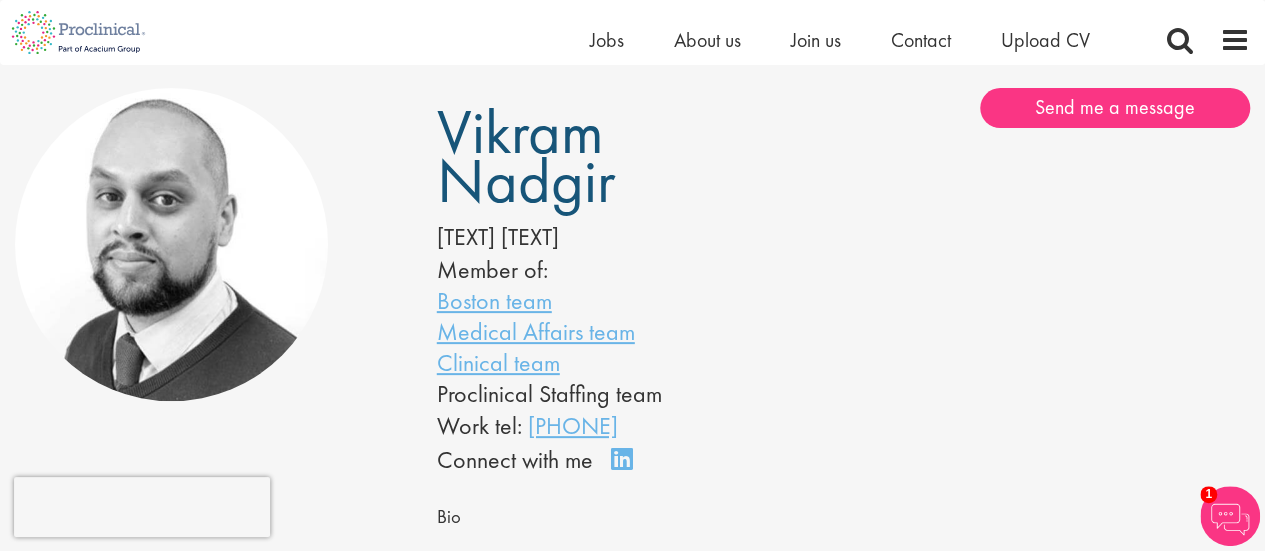 click on "Vikram Nadgir" at bounding box center [526, 156] 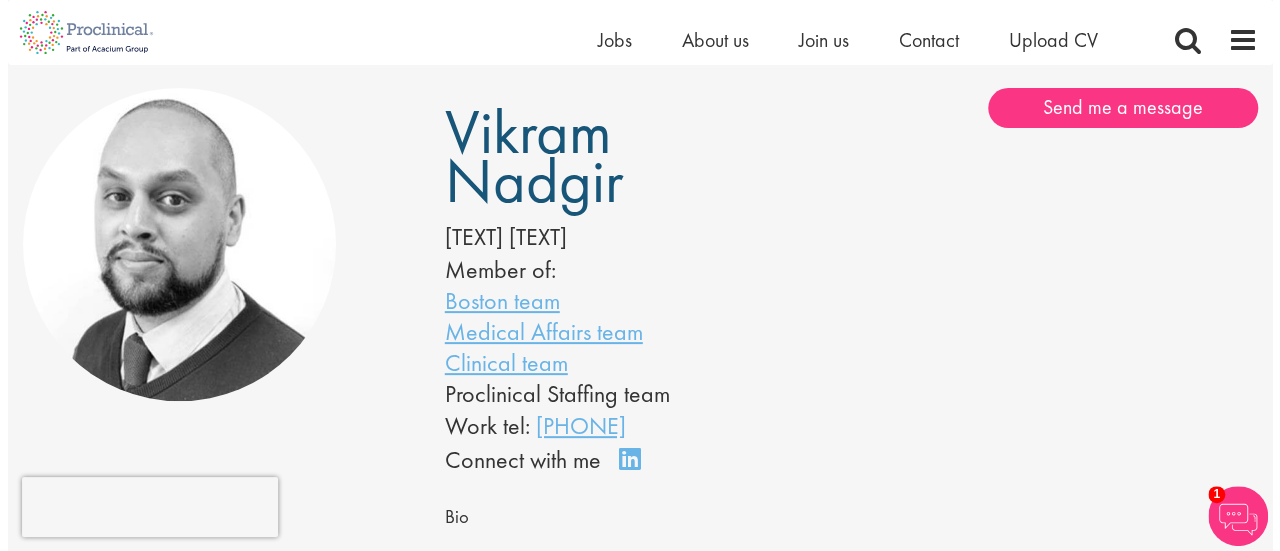 scroll, scrollTop: 0, scrollLeft: 0, axis: both 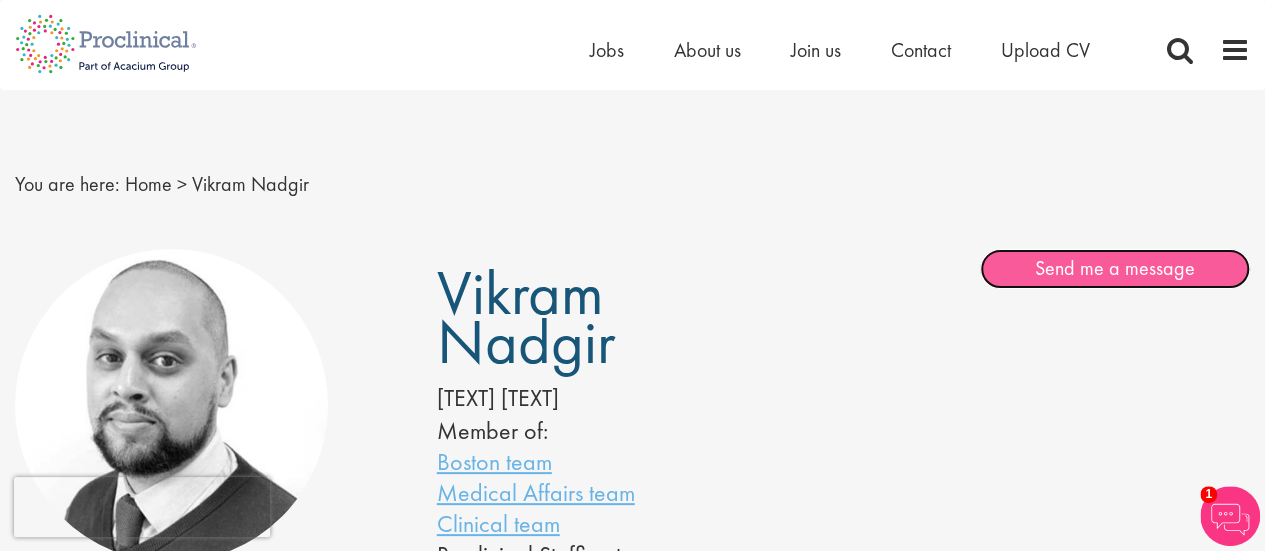 click on "Send me a message" at bounding box center (1115, 269) 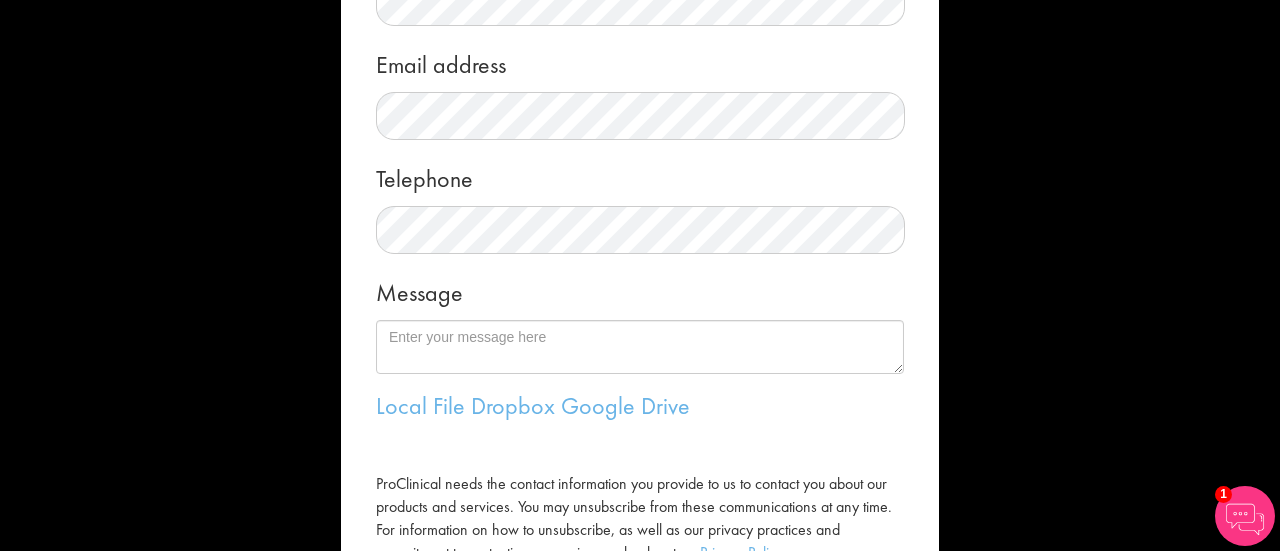 scroll, scrollTop: 480, scrollLeft: 0, axis: vertical 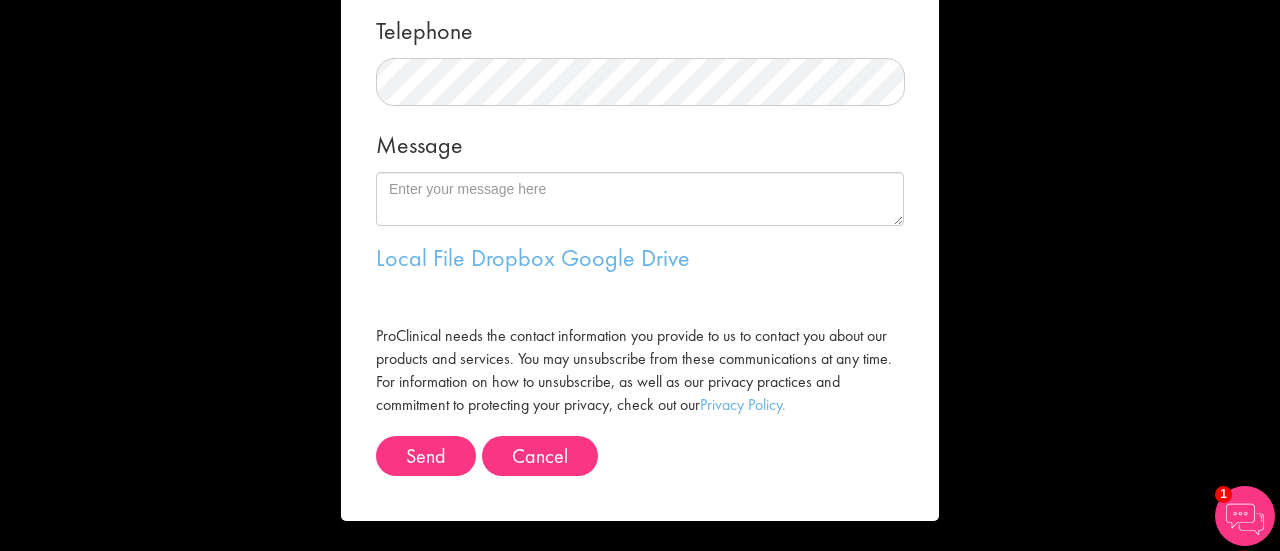 click on "Message me
First name
Last name
Email address
Telephone
Message
Local File
Dropbox
Google Drive
Privacy Policy." at bounding box center [640, 275] 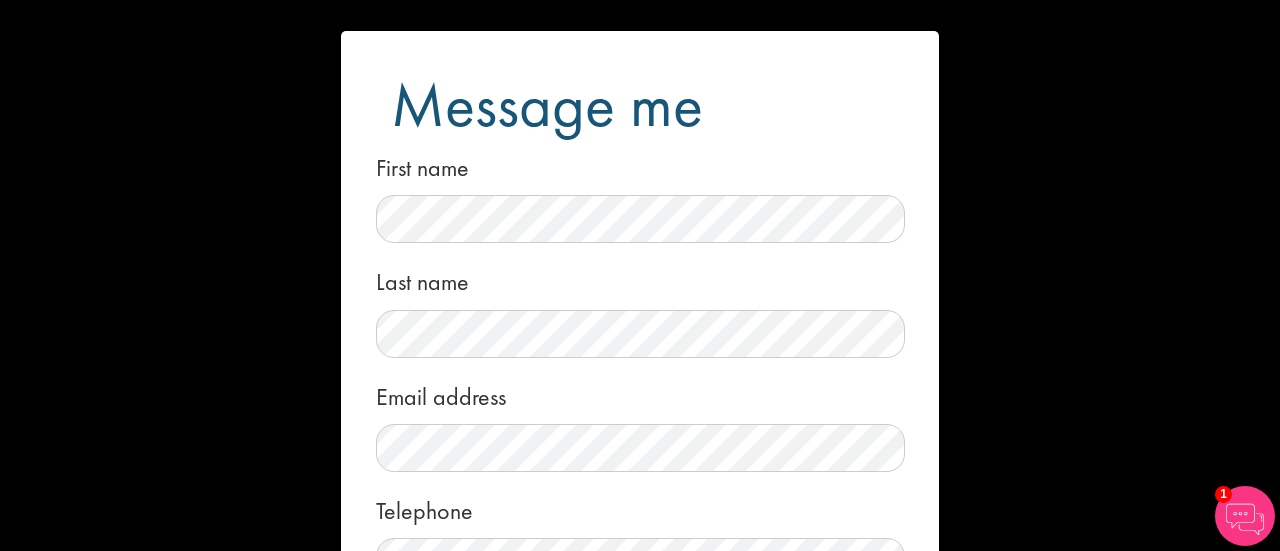 click on "Message me
[FIRST]
[LAST]
[EMAIL]
[PHONE]
Message
Local File
Dropbox
Google Drive
Privacy Policy." at bounding box center [640, 275] 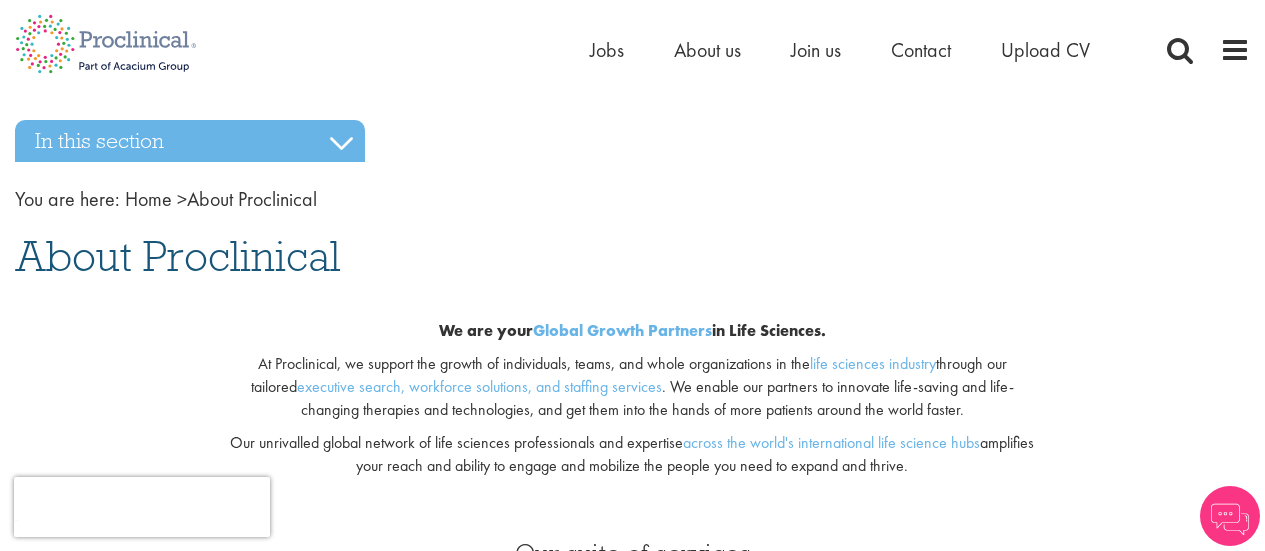 scroll, scrollTop: 0, scrollLeft: 0, axis: both 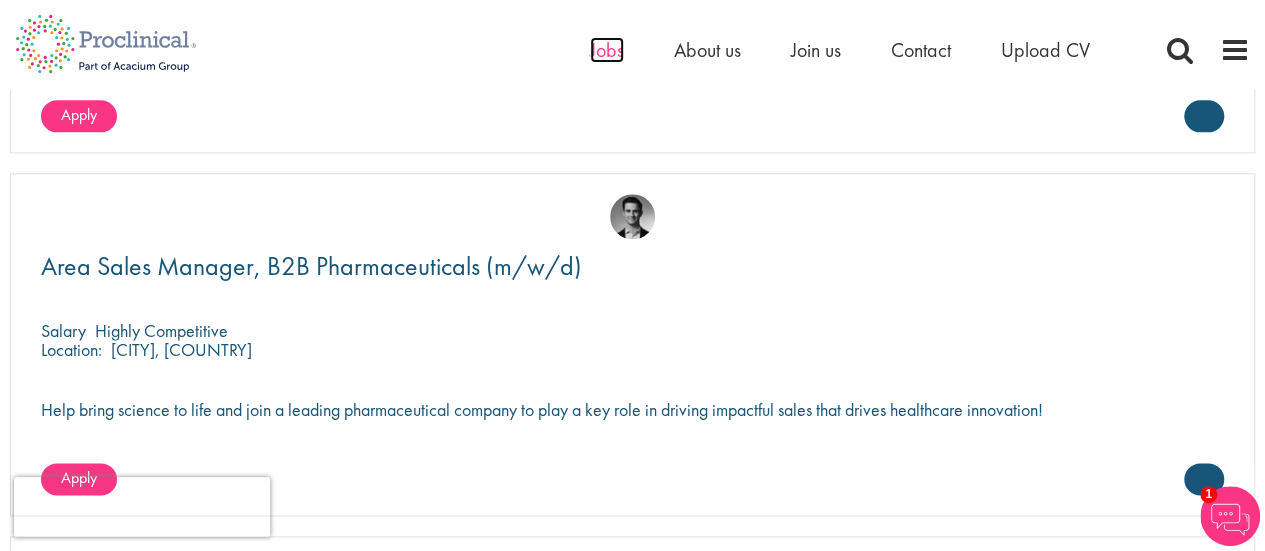 click on "Jobs" at bounding box center [607, 50] 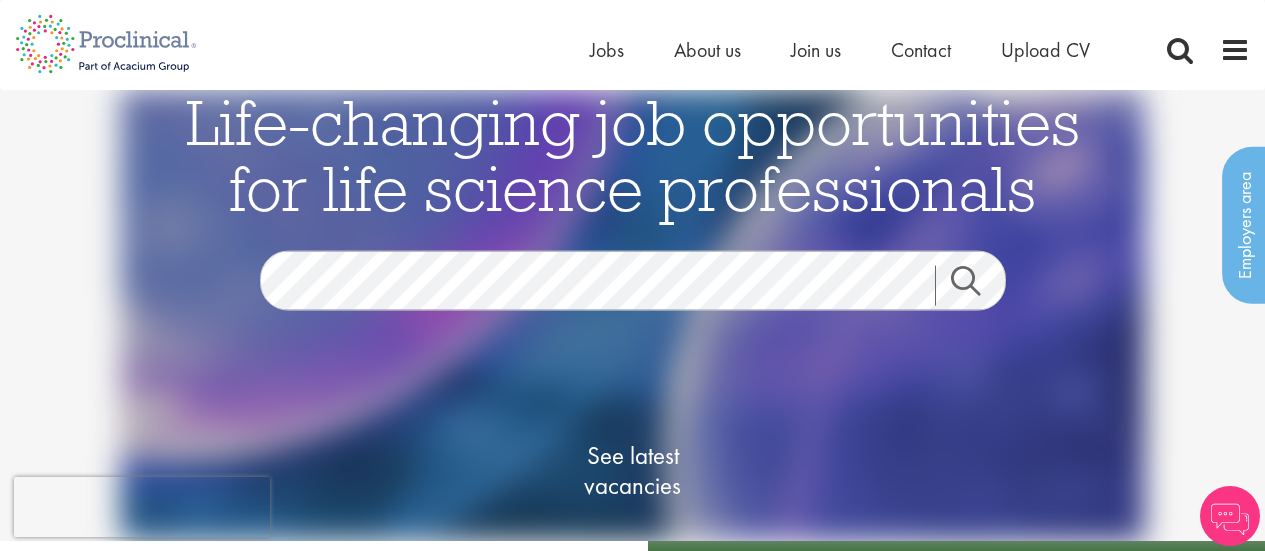 scroll, scrollTop: 0, scrollLeft: 0, axis: both 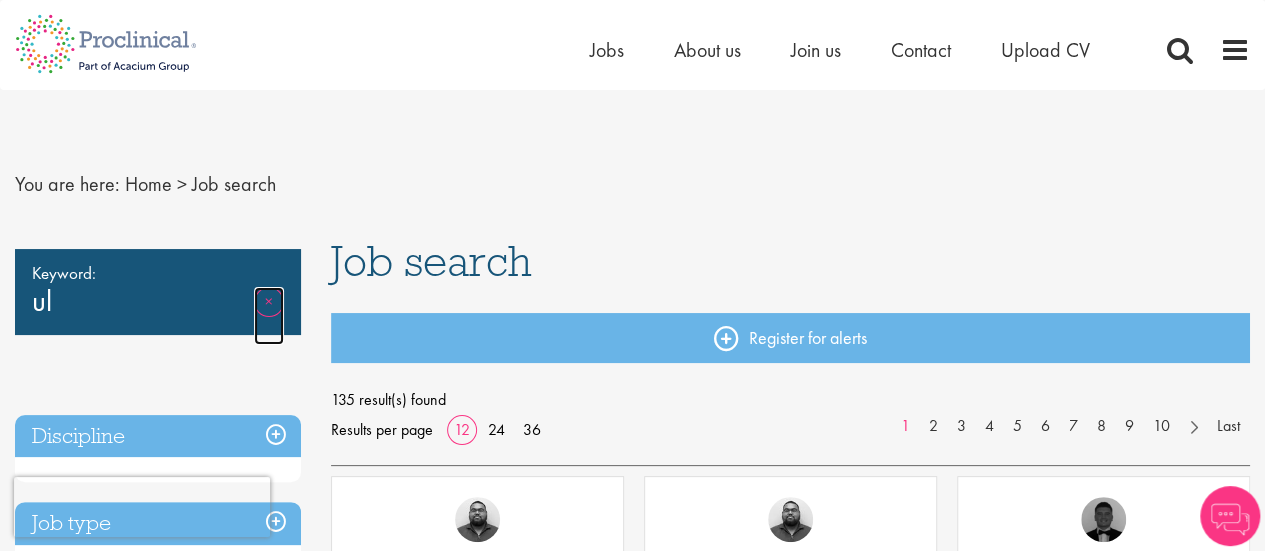 click on "Remove" at bounding box center [269, 316] 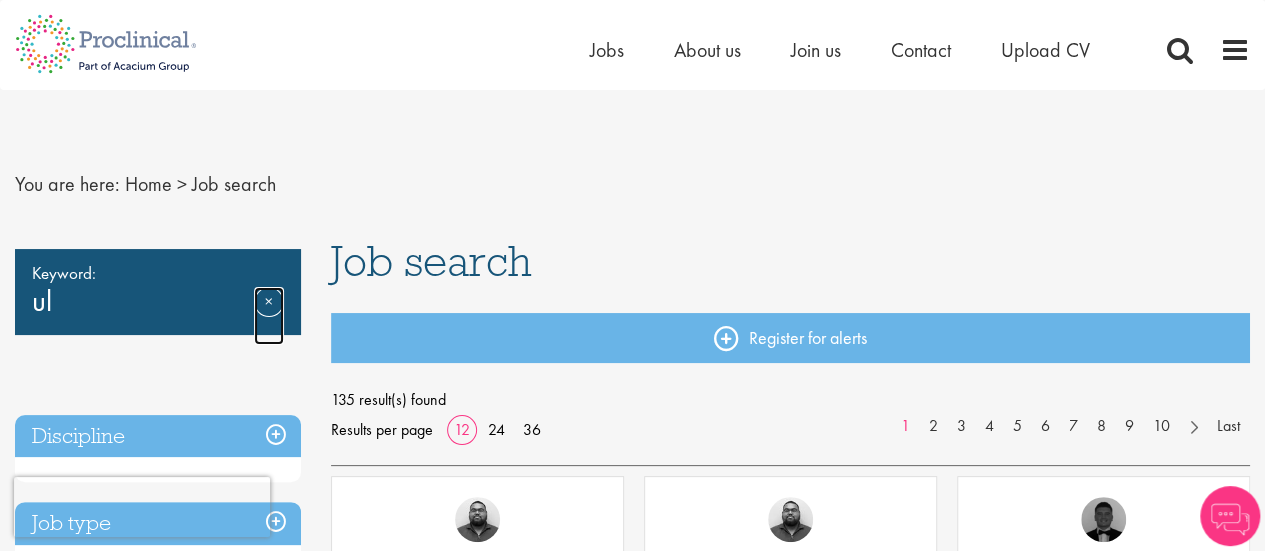 click on "Remove" at bounding box center (269, 316) 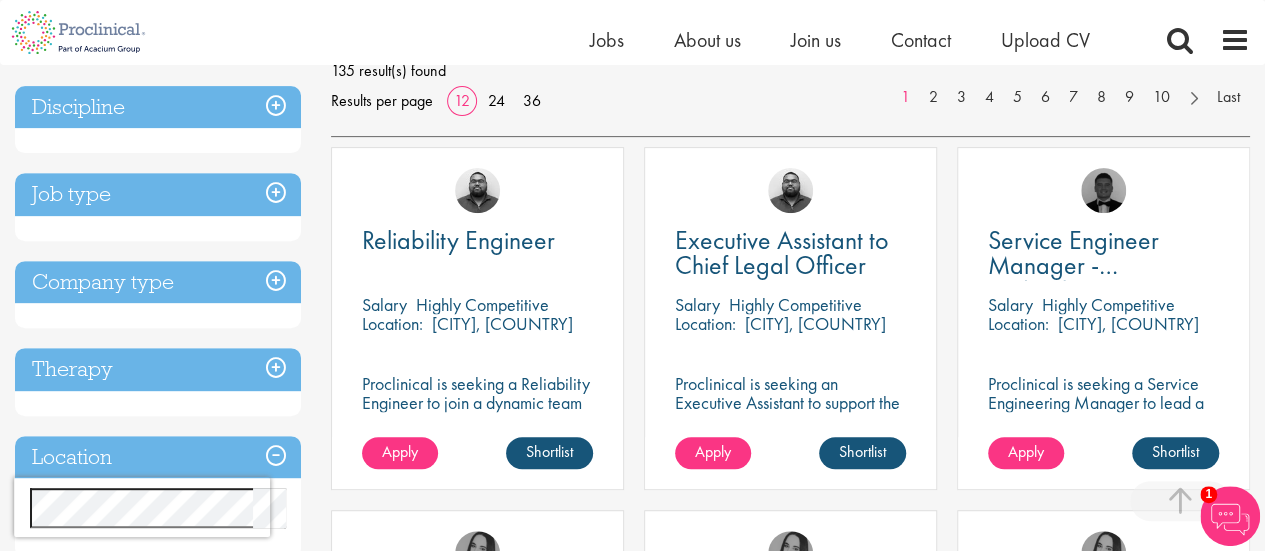 scroll, scrollTop: 305, scrollLeft: 0, axis: vertical 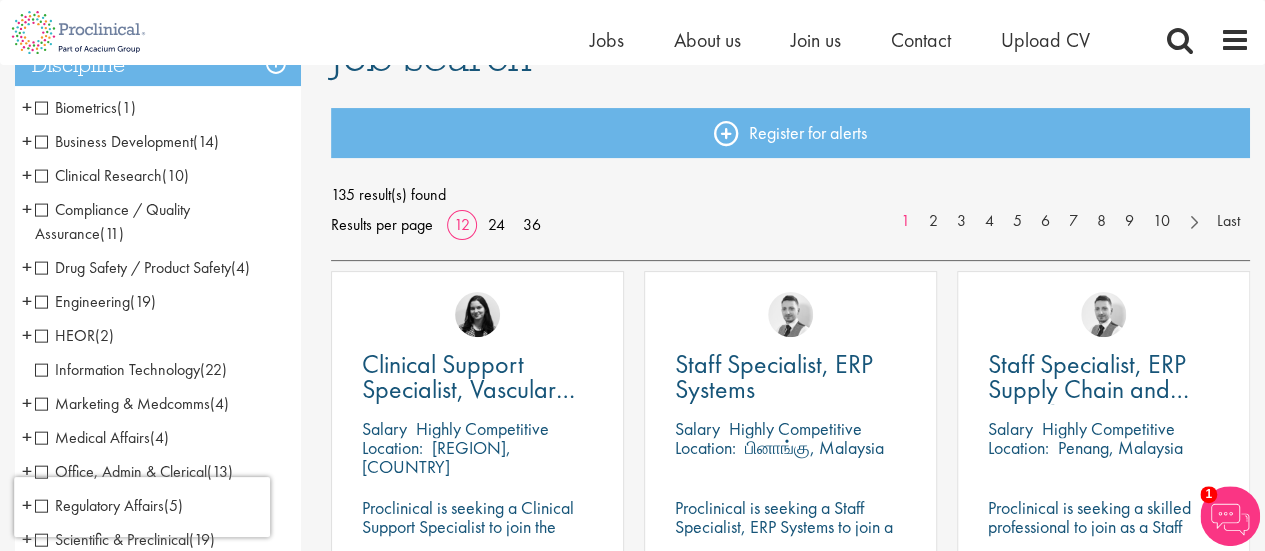 click on "Clinical Research" at bounding box center (98, 175) 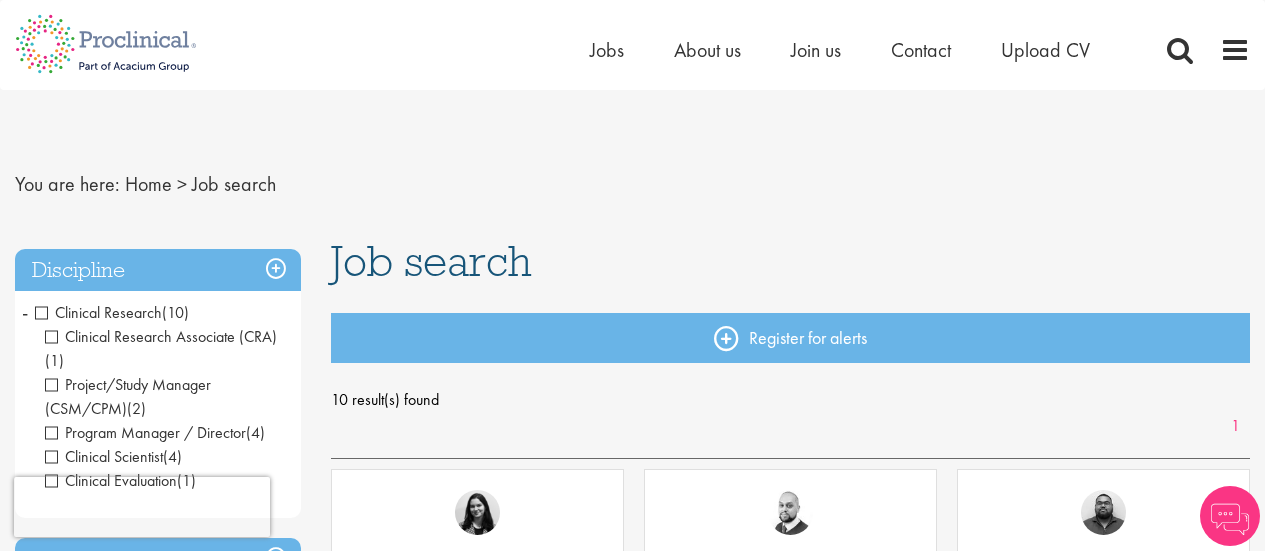 scroll, scrollTop: 0, scrollLeft: 0, axis: both 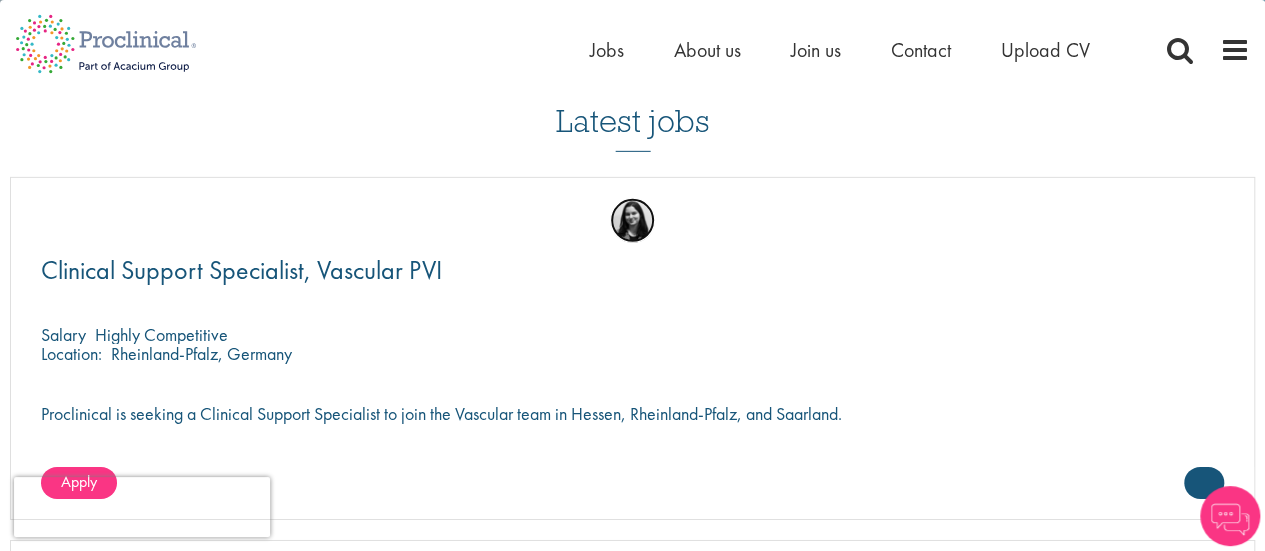 click at bounding box center [632, 220] 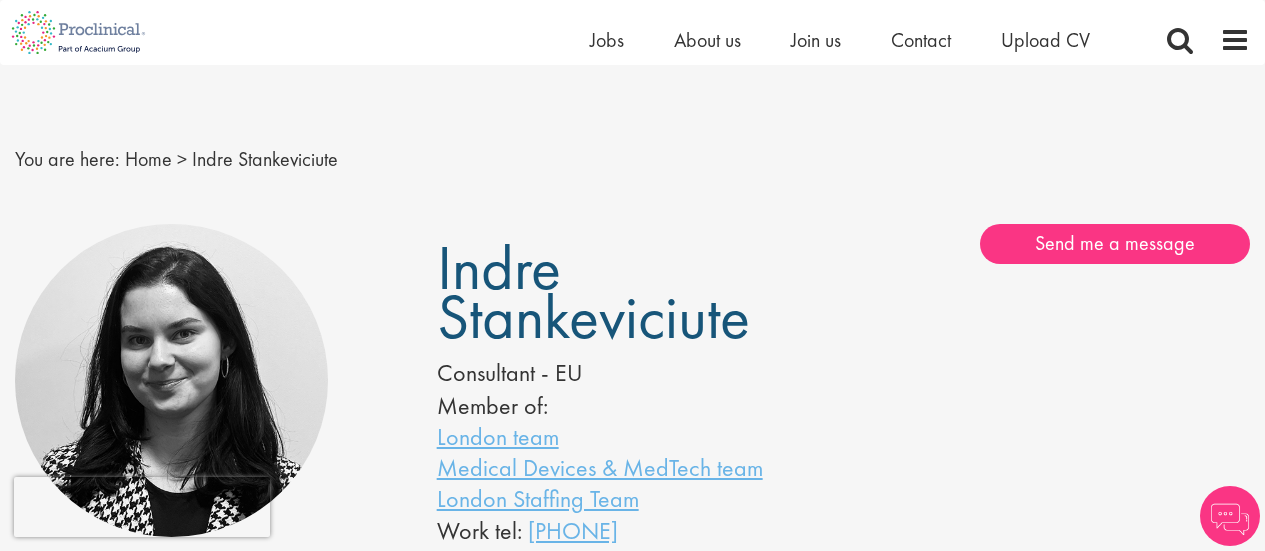 scroll, scrollTop: 84, scrollLeft: 0, axis: vertical 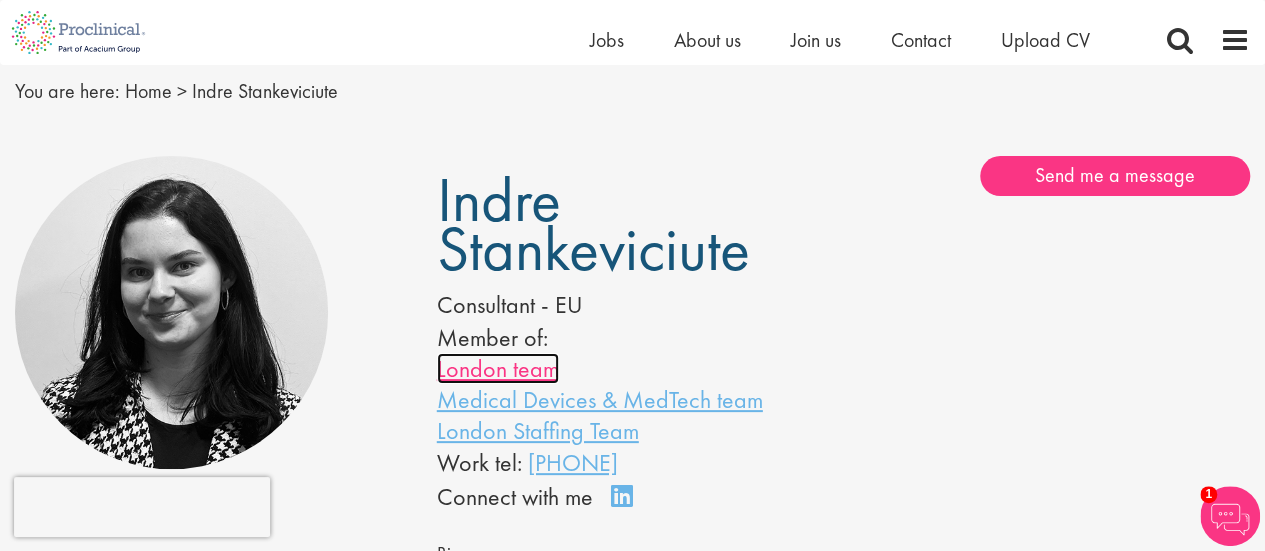 click on "London team" at bounding box center (498, 368) 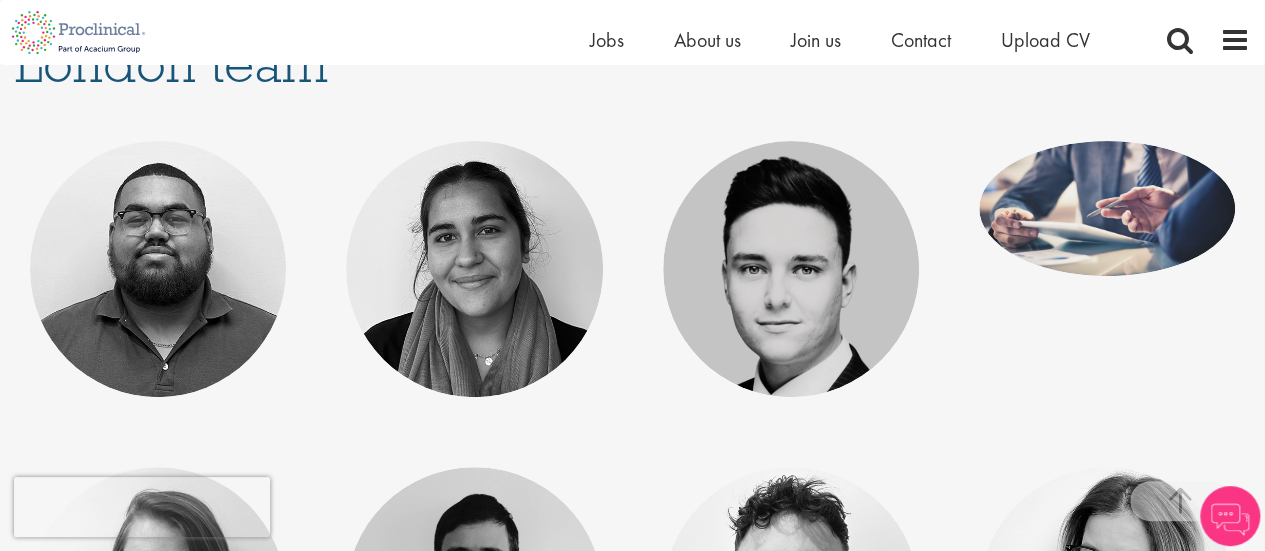 scroll, scrollTop: 324, scrollLeft: 0, axis: vertical 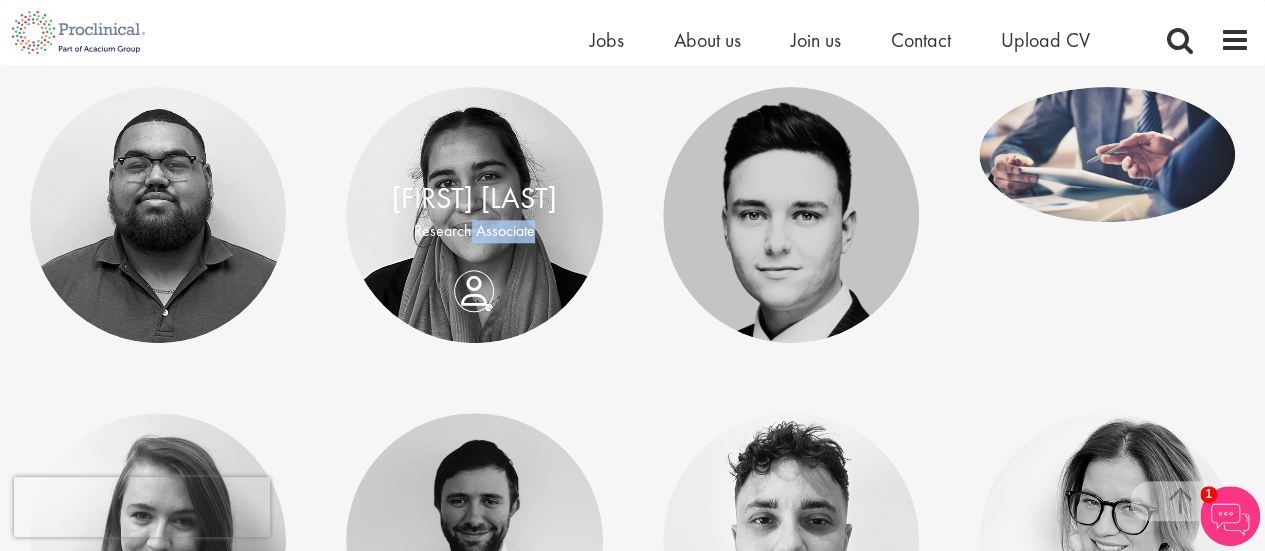 drag, startPoint x: 467, startPoint y: 231, endPoint x: 478, endPoint y: 299, distance: 68.88396 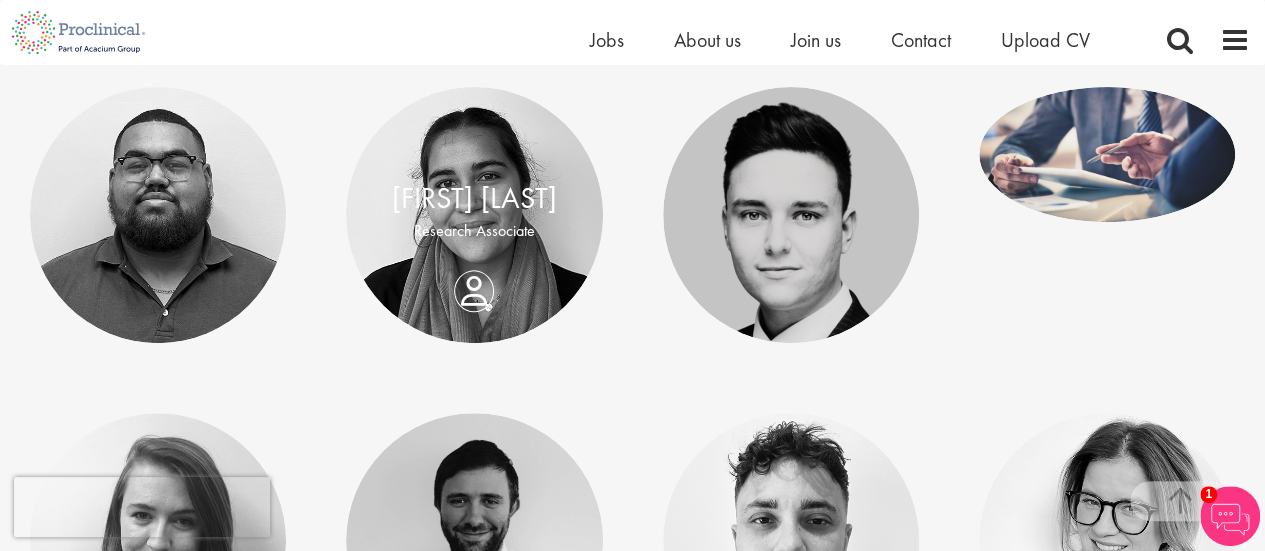 click on "[FIRST] [LAST]" at bounding box center [474, 215] 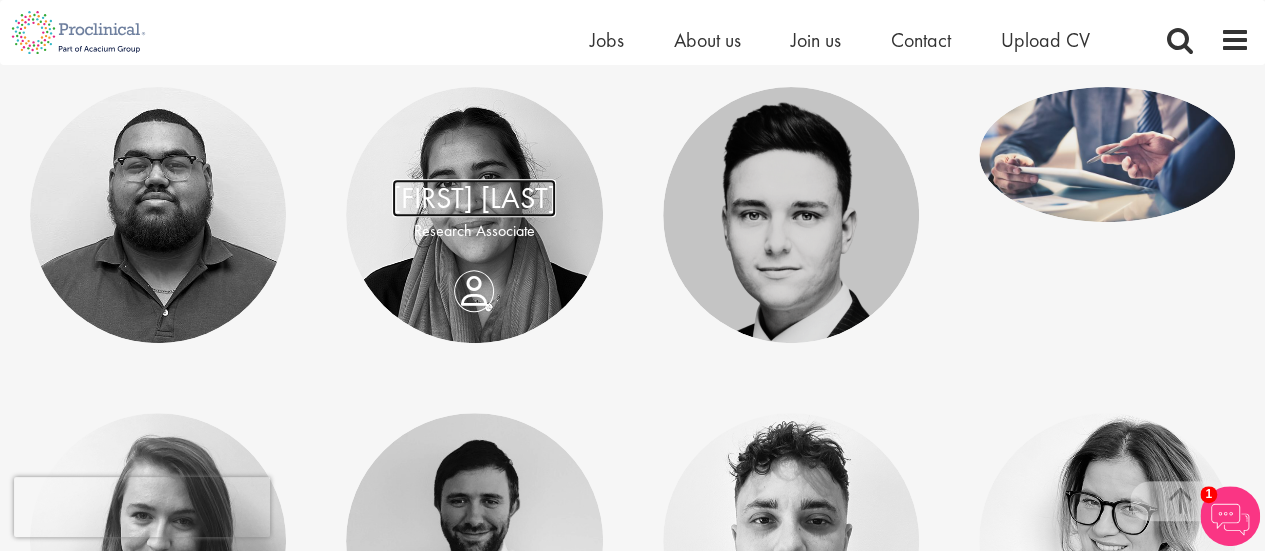 click on "[FIRST] [LAST]" at bounding box center [474, 198] 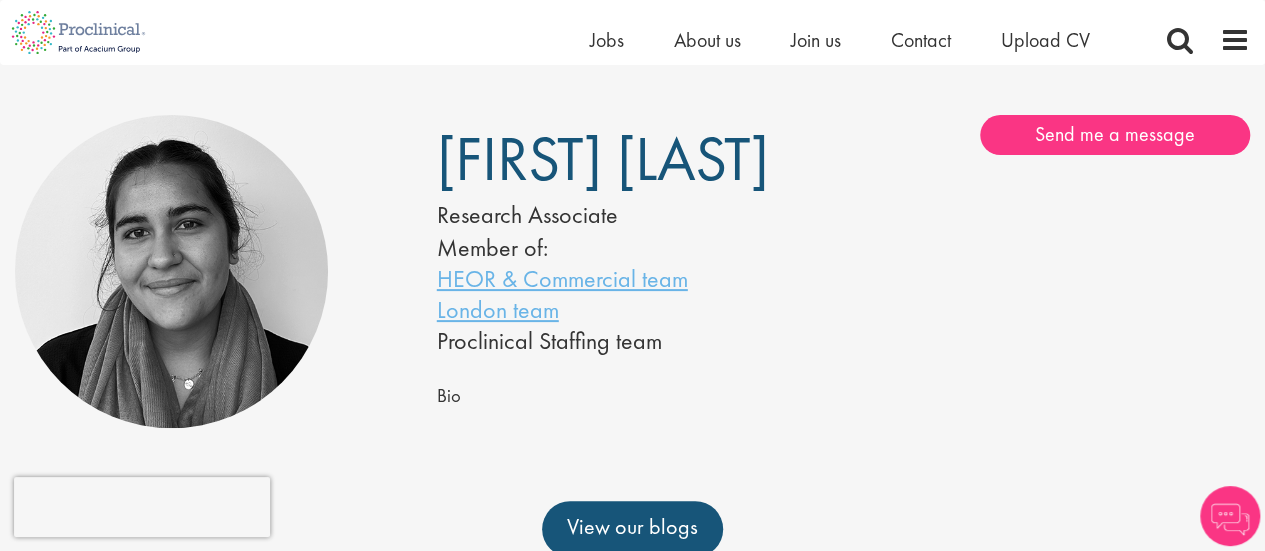 scroll, scrollTop: 122, scrollLeft: 0, axis: vertical 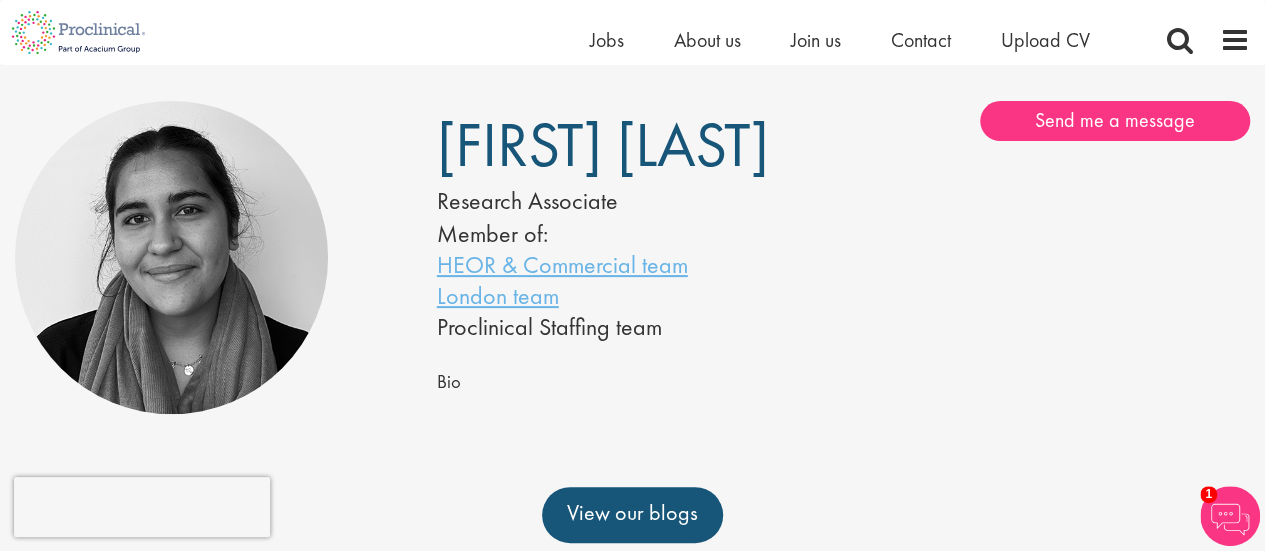 click at bounding box center (171, 257) 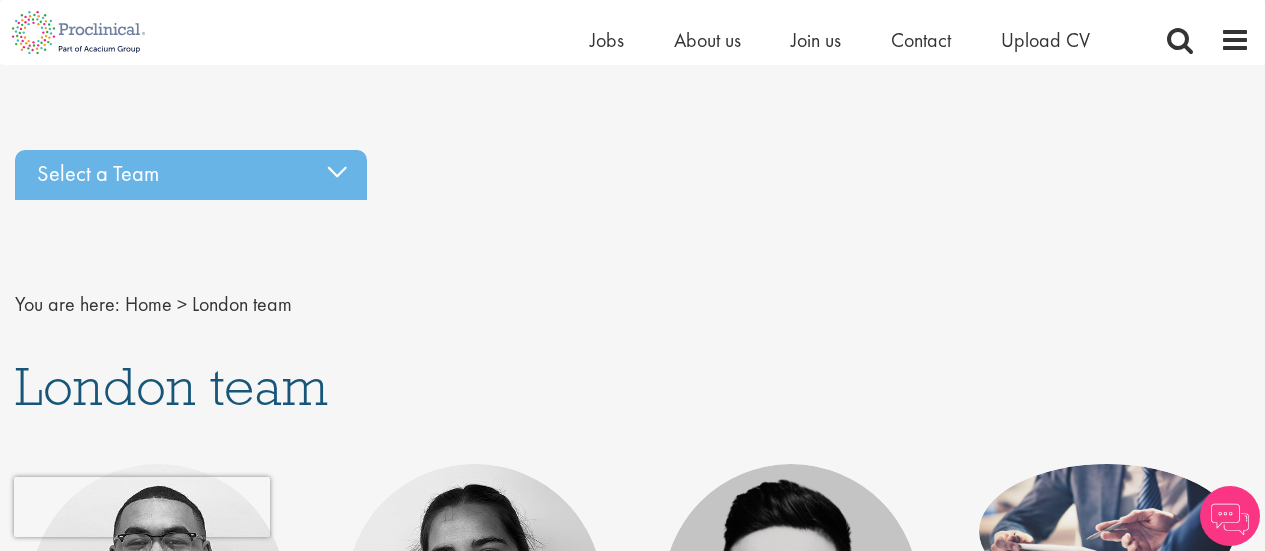 scroll, scrollTop: 377, scrollLeft: 0, axis: vertical 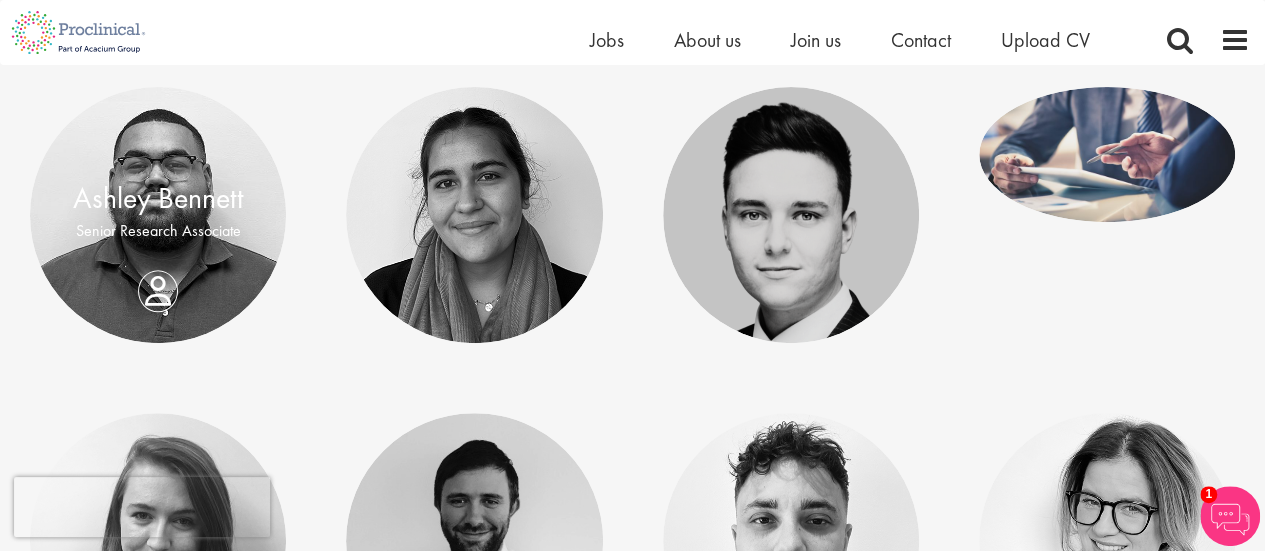 click on "Ashley Bennett
Senior Research Associate" at bounding box center (158, 215) 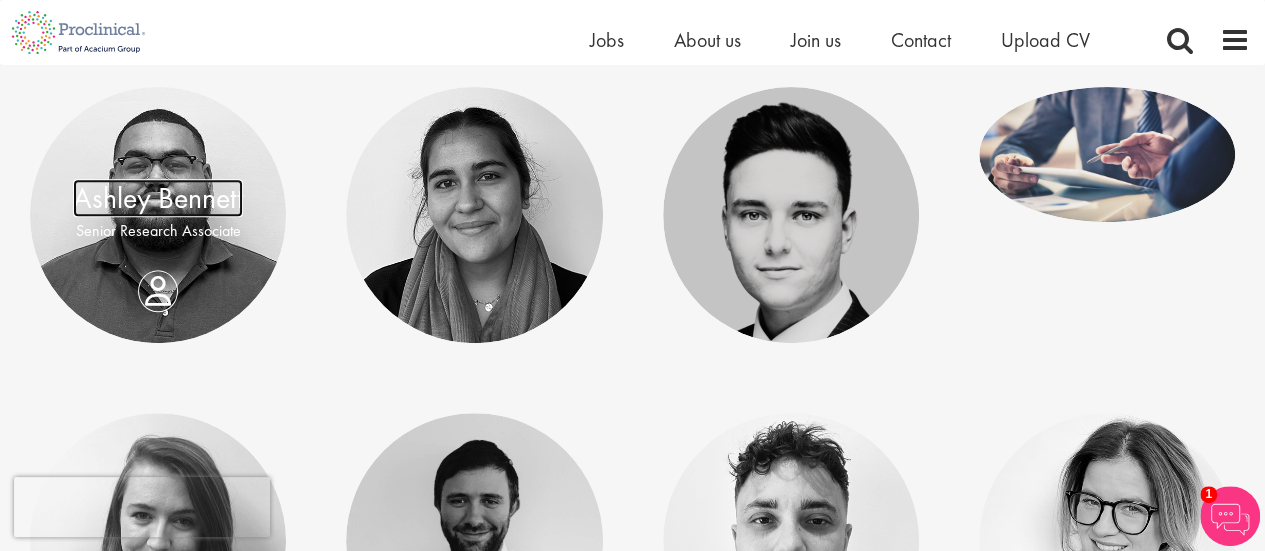 click on "Ashley Bennett" at bounding box center (158, 198) 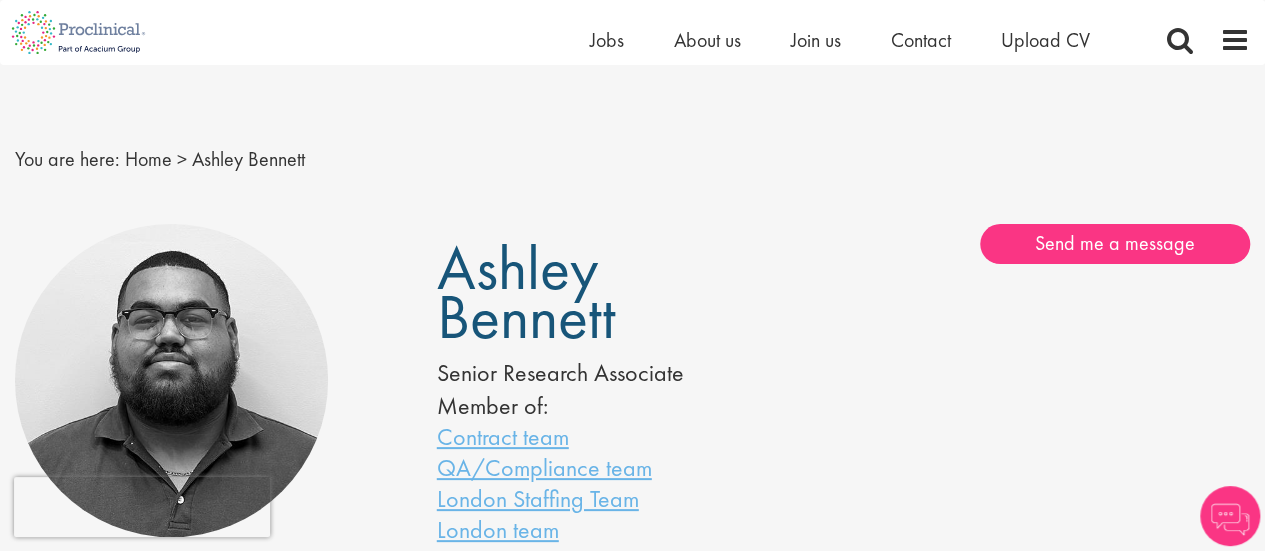 scroll, scrollTop: 227, scrollLeft: 0, axis: vertical 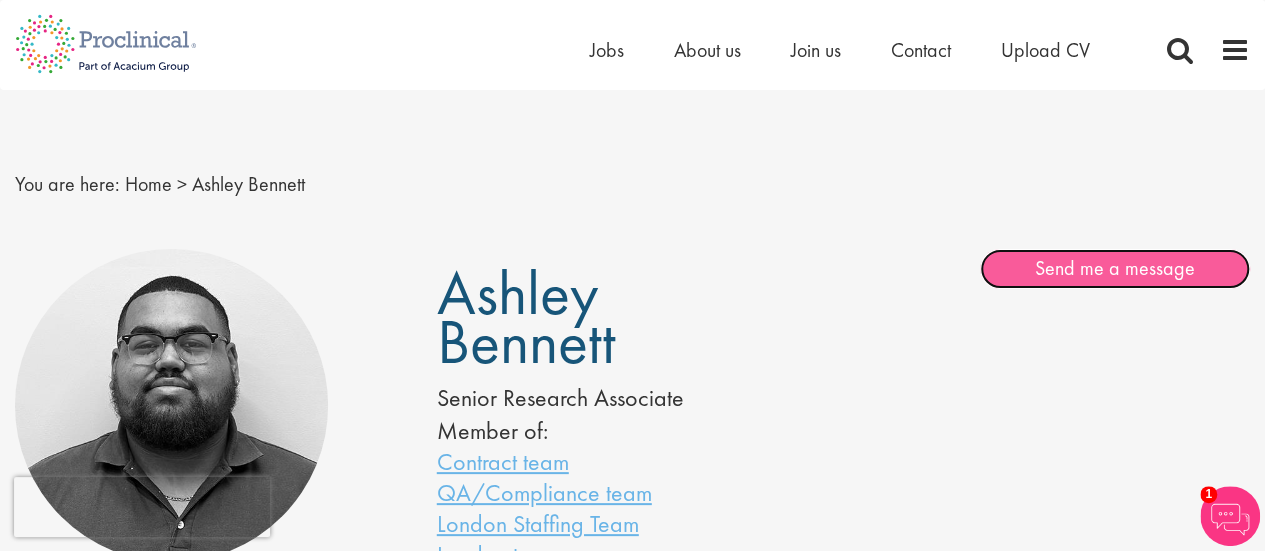 click on "Send me a message" at bounding box center (1115, 269) 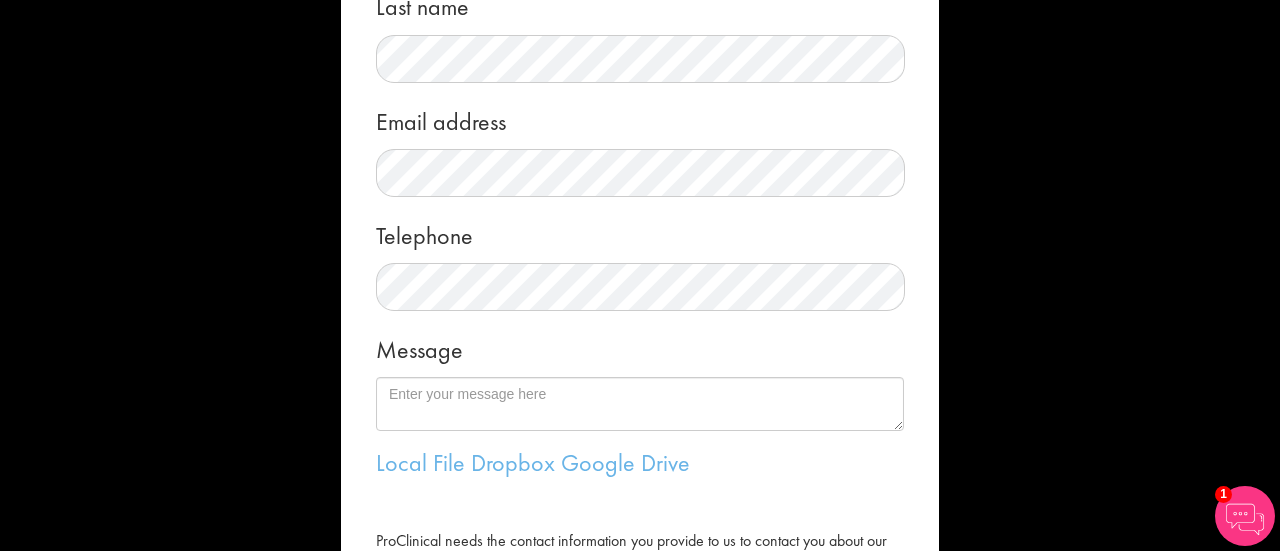 scroll, scrollTop: 281, scrollLeft: 0, axis: vertical 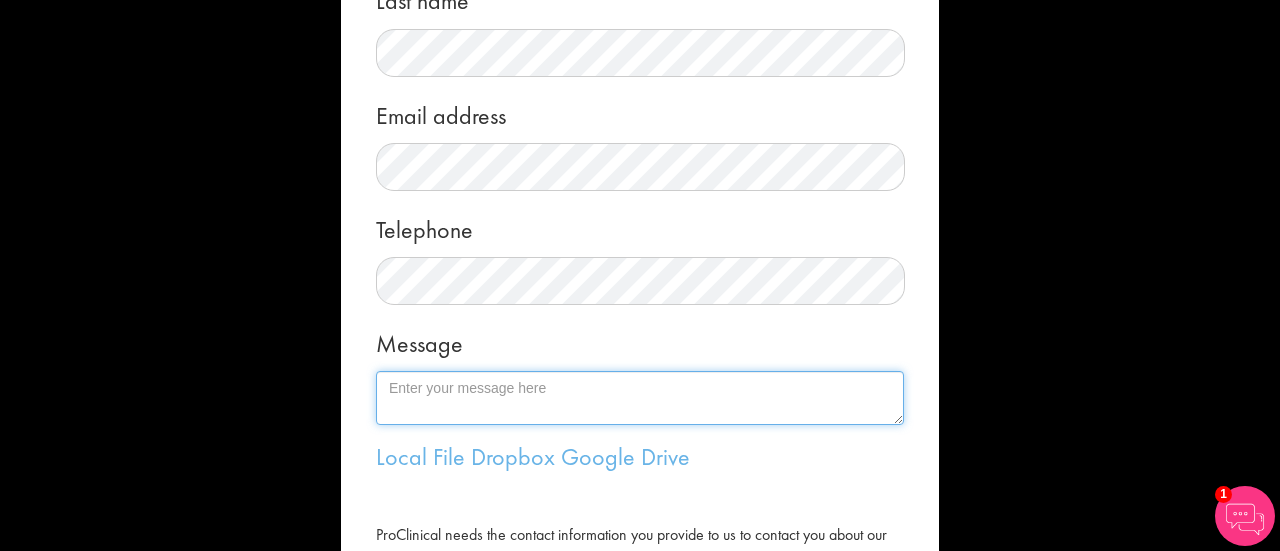 click on "Message" at bounding box center [640, 398] 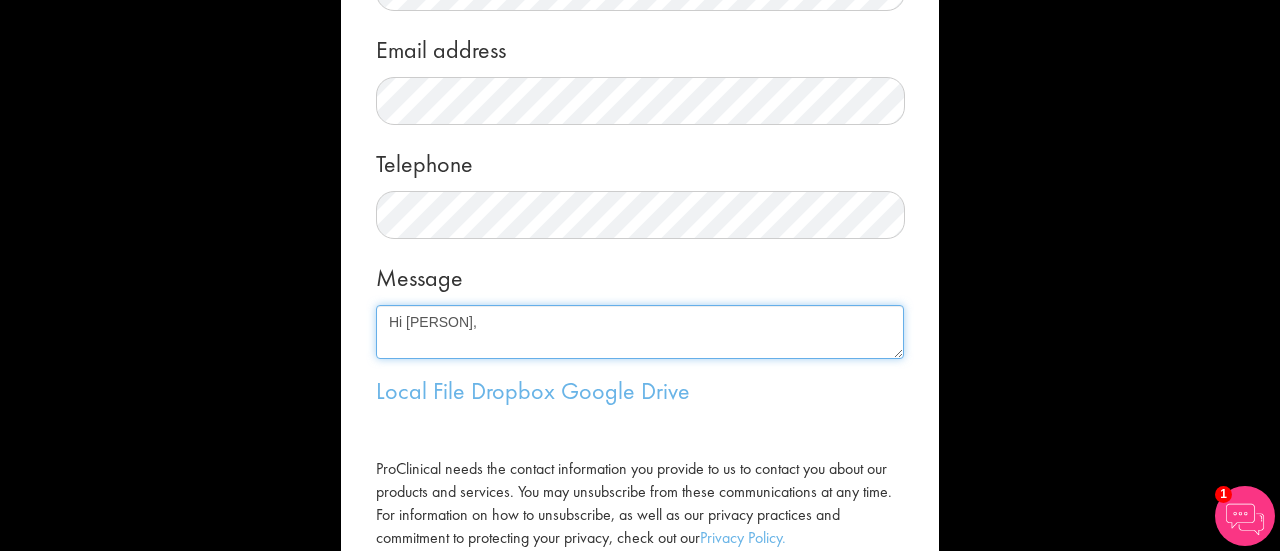 scroll, scrollTop: 349, scrollLeft: 0, axis: vertical 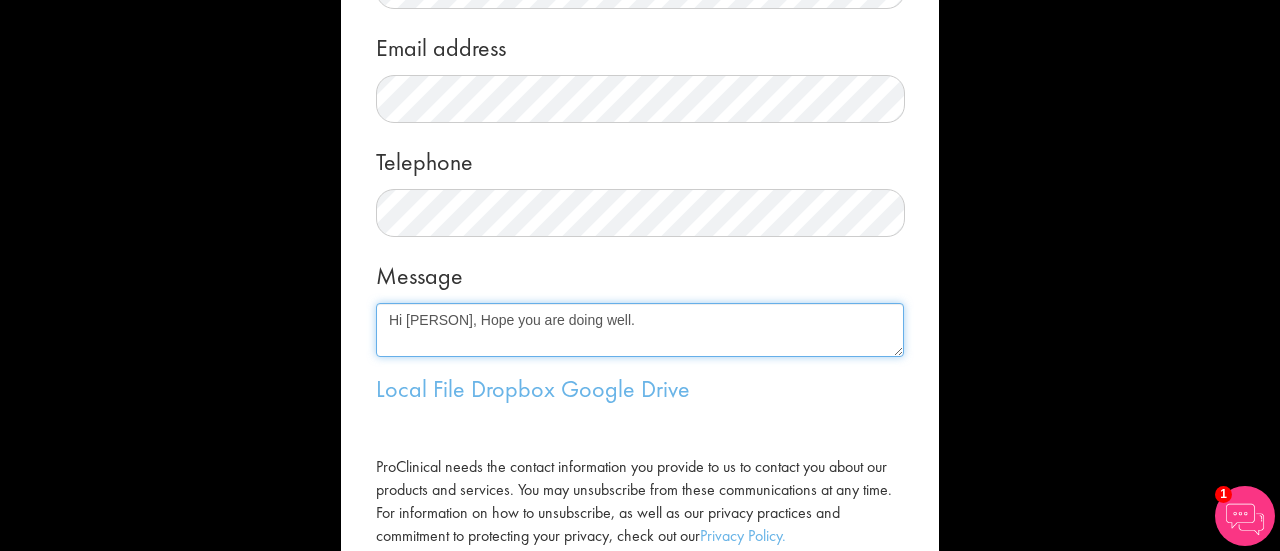 paste on "I’m actively exploring full-time roles in clinical research and clinical trials across London. I’m particularly focused on opportunities such as Clinical Trials Coordinator, Clinical Research Assistant, Clinical Trials Associate, or roles within regulatory, governance, or operations, either within NHS Trusts, CROs, or industry-sponsored trials.
I hold a Doctor of Pharmacy (PharmD) and a Master of Research (MRes) in Clinical Research from City, University of London, where I was awarded both the International Excellence Scholarship and the High Academic Achievement Prize. My recent experience spans academic and commercial Phase I–IV trials, with responsibilities including protocol compliance, TMF/ISF oversight, ethics and R&D submissions, site file audits, and participant recruitment and engagement" 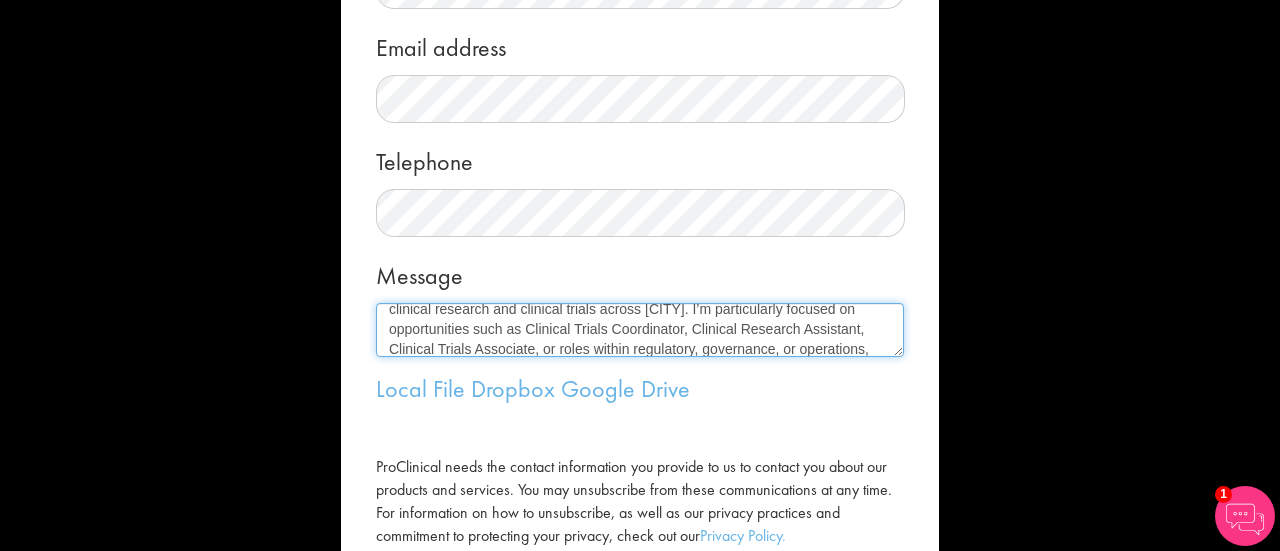 scroll, scrollTop: 0, scrollLeft: 0, axis: both 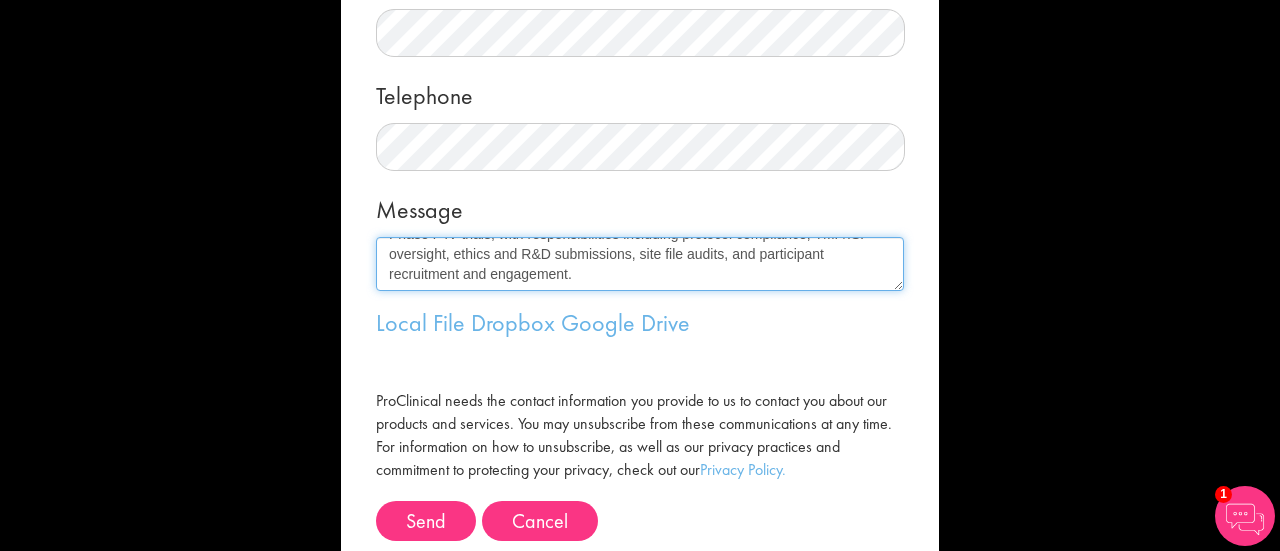 paste on "I would value any opportunities that align with this skill set, and I’m happy to discuss further at your convenience." 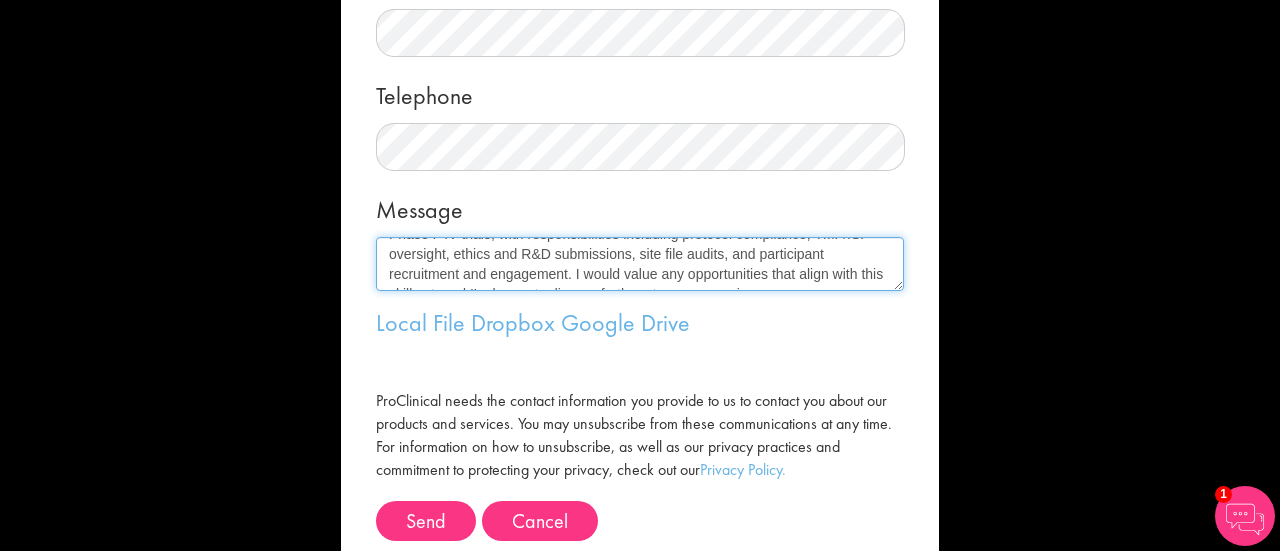 scroll, scrollTop: 232, scrollLeft: 0, axis: vertical 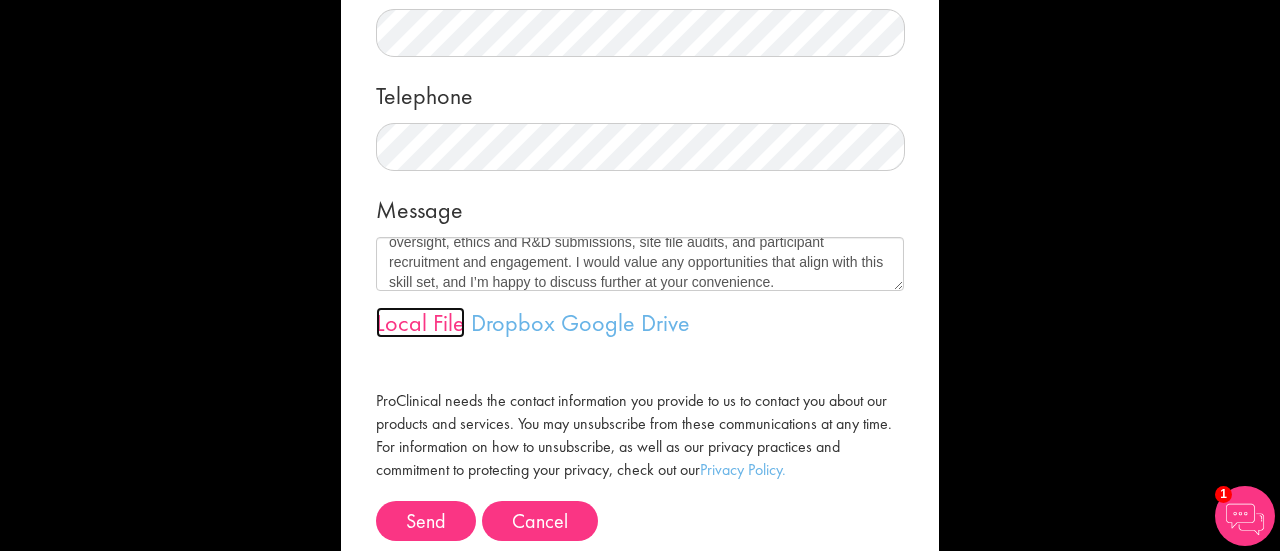click on "Local File" at bounding box center [420, 322] 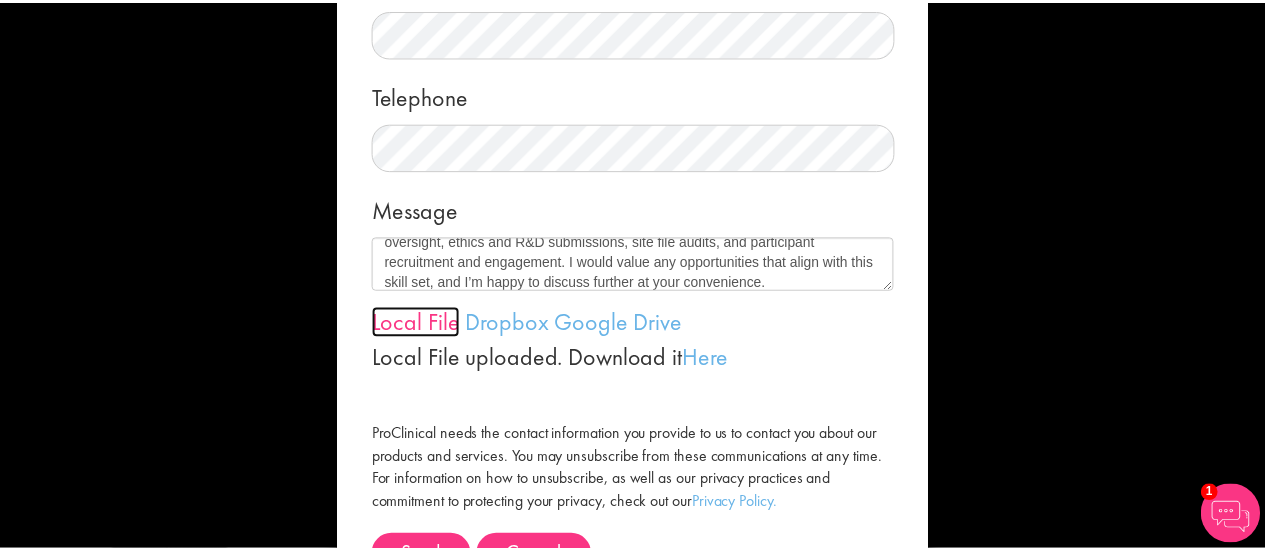scroll, scrollTop: 514, scrollLeft: 0, axis: vertical 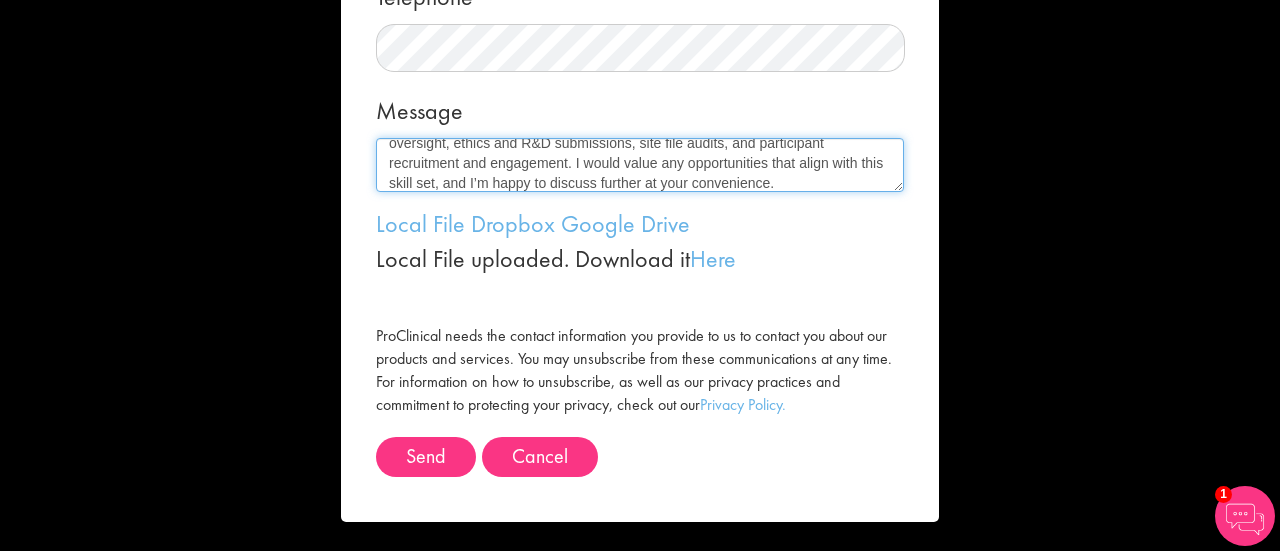 click on "Hi Ashley, Hope you are doing well. I’m actively exploring full-time roles in clinical research and clinical trials across London. I’m particularly focused on opportunities such as Clinical Trials Coordinator, Clinical Research Assistant, Clinical Trials Associate, or roles within regulatory, governance, or operations, either within NHS Trusts, CROs, or industry-sponsored trials.
I hold a Doctor of Pharmacy (PharmD) and a Master of Research (MRes) in Clinical Research from City, University of London, where I was awarded both the International Excellence Scholarship and the High Academic Achievement Prize. My recent experience spans academic and commercial Phase I–IV trials, with responsibilities including protocol compliance, TMF/ISF oversight, ethics and R&D submissions, site file audits, and participant recruitment and engagement. I would value any opportunities that align with this skill set, and I’m happy to discuss further at your convenience." at bounding box center (640, 165) 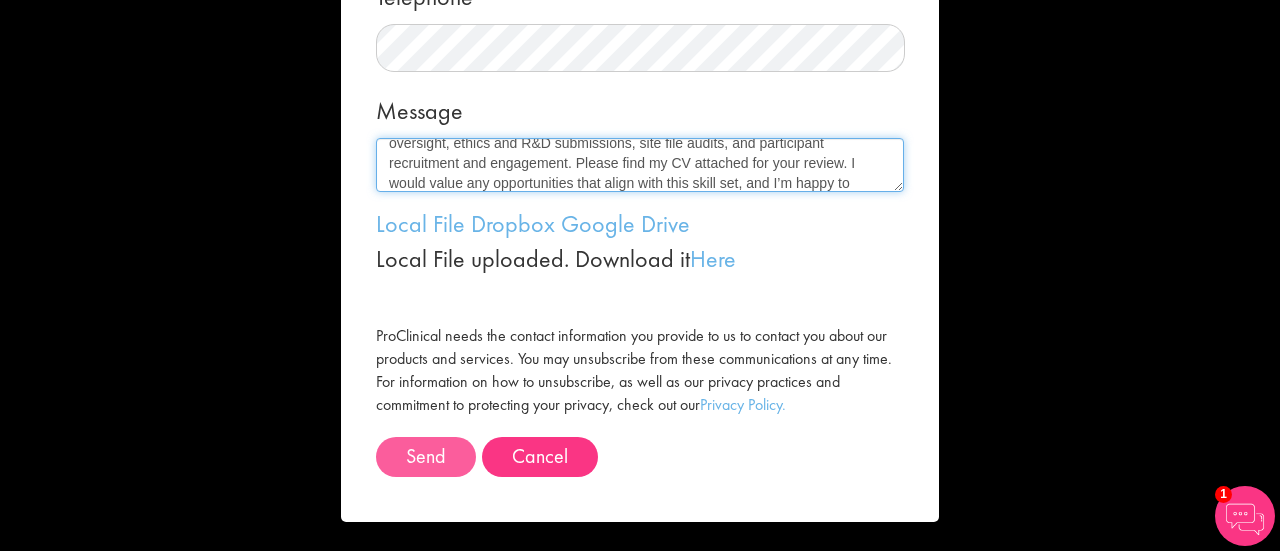 type on "Hi Ashley, Hope you are doing well. I’m actively exploring full-time roles in clinical research and clinical trials across London. I’m particularly focused on opportunities such as Clinical Trials Coordinator, Clinical Research Assistant, Clinical Trials Associate, or roles within regulatory, governance, or operations, either within NHS Trusts, CROs, or industry-sponsored trials.
I hold a Doctor of Pharmacy (PharmD) and a Master of Research (MRes) in Clinical Research from City, University of London, where I was awarded both the International Excellence Scholarship and the High Academic Achievement Prize. My recent experience spans academic and commercial Phase I–IV trials, with responsibilities including protocol compliance, TMF/ISF oversight, ethics and R&D submissions, site file audits, and participant recruitment and engagement. Please find my CV attached for your review. I would value any opportunities that align with this skill set, and I’m happy to discuss further at your convenience." 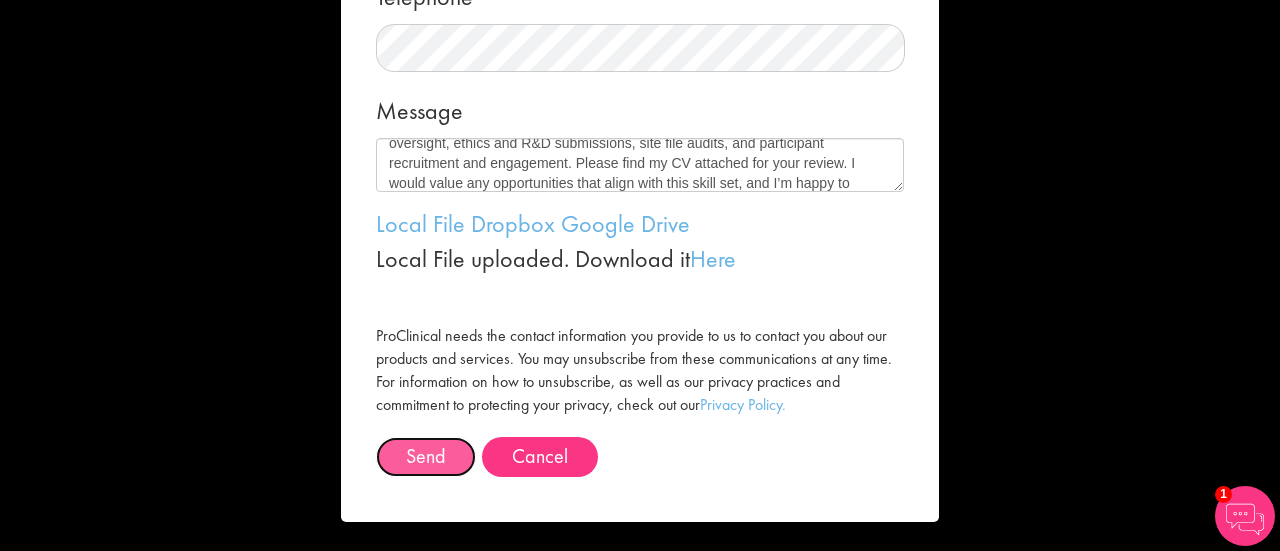 click on "Send" at bounding box center (426, 457) 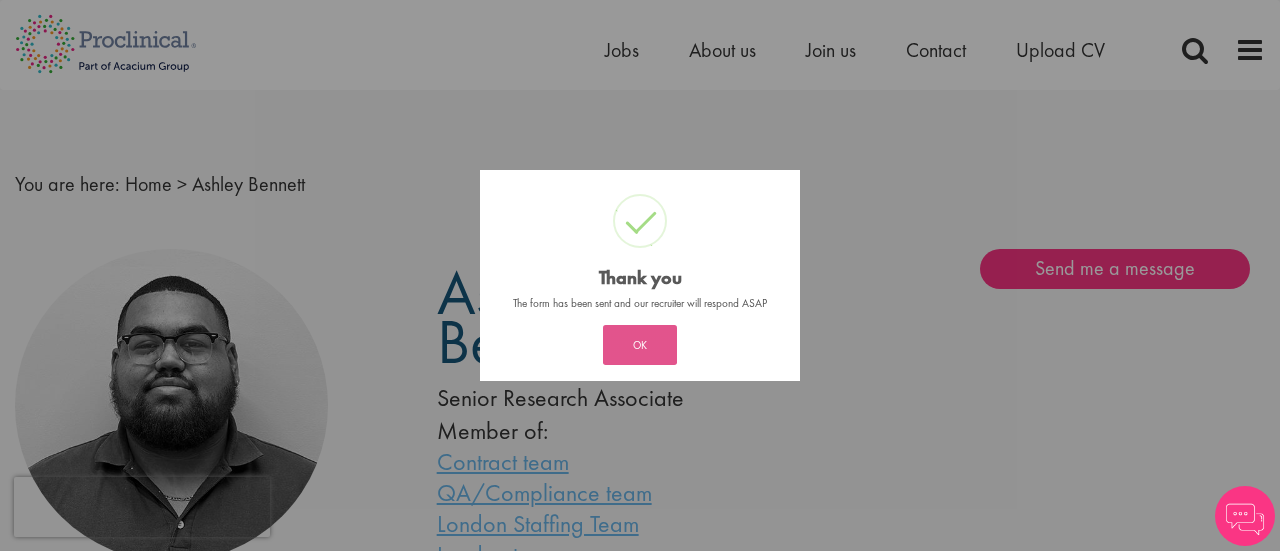 scroll, scrollTop: 0, scrollLeft: 0, axis: both 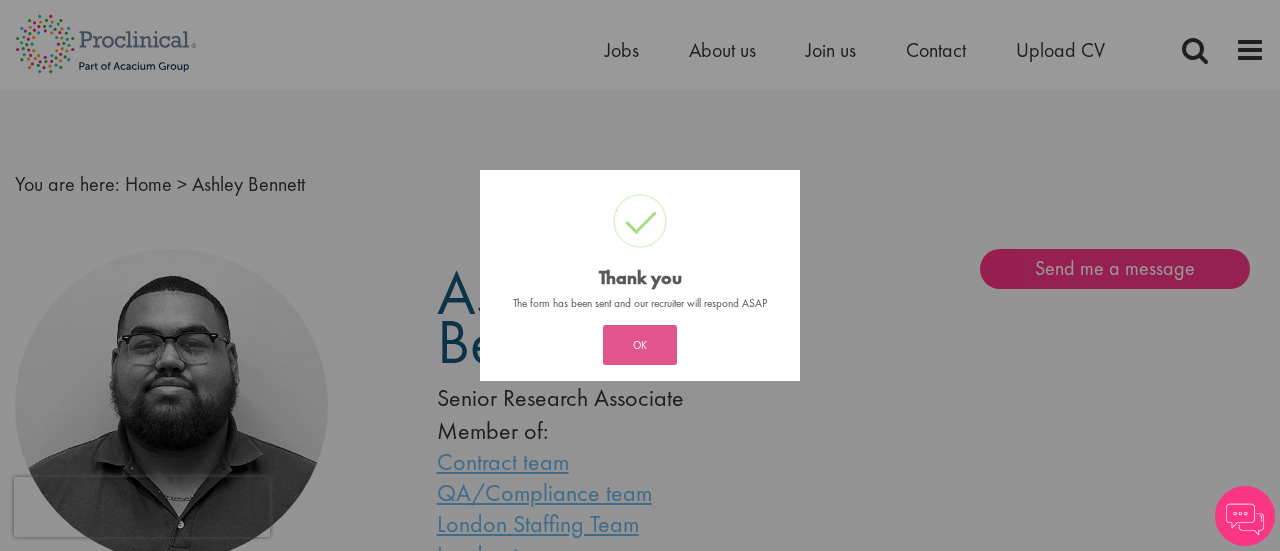 click on "OK" at bounding box center (640, 345) 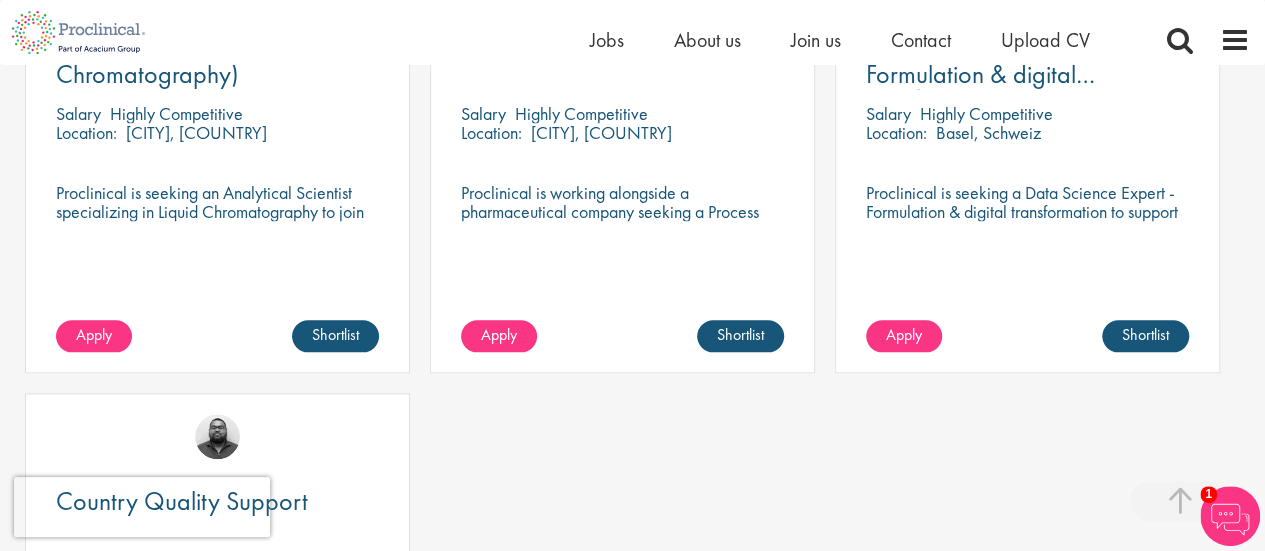 scroll, scrollTop: 880, scrollLeft: 0, axis: vertical 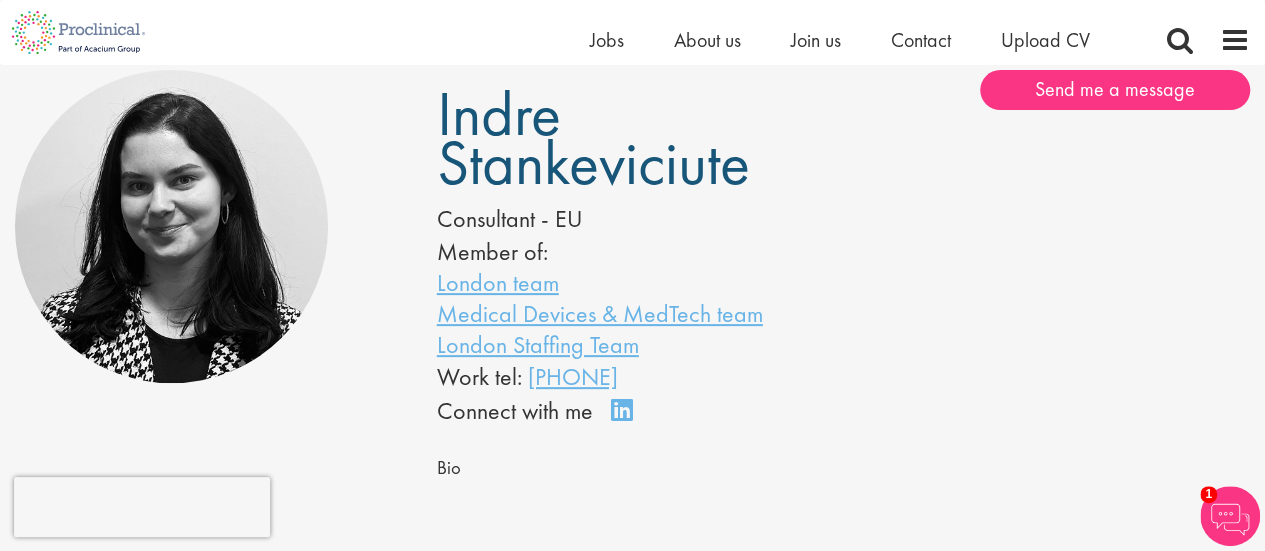 drag, startPoint x: 755, startPoint y: 181, endPoint x: 432, endPoint y: 124, distance: 327.99084 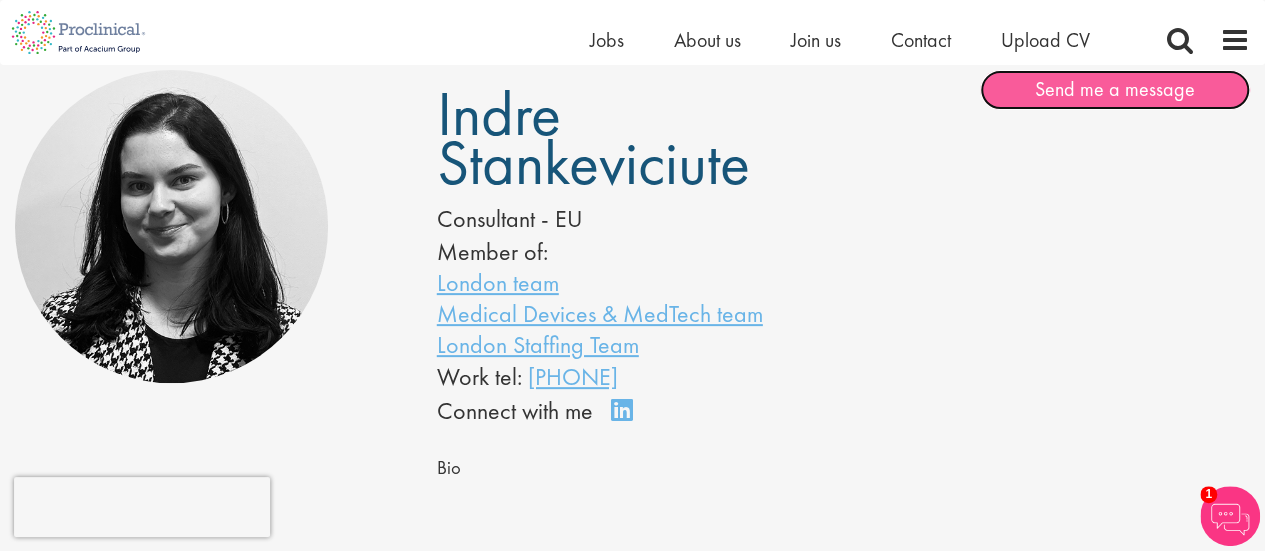 click on "Send me a message" at bounding box center [1115, 90] 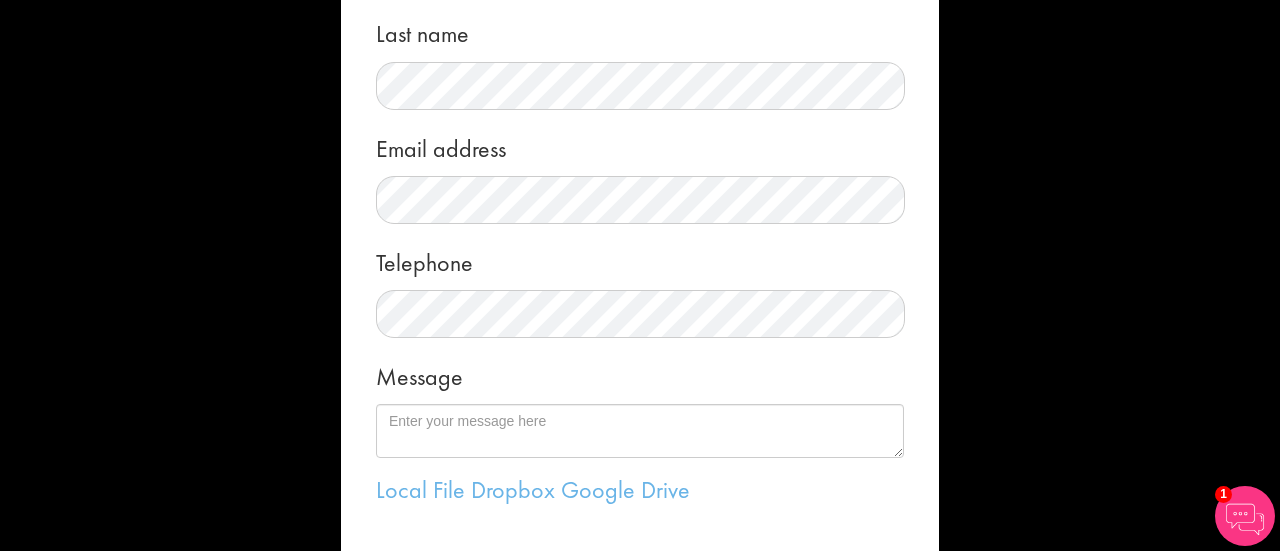 scroll, scrollTop: 253, scrollLeft: 0, axis: vertical 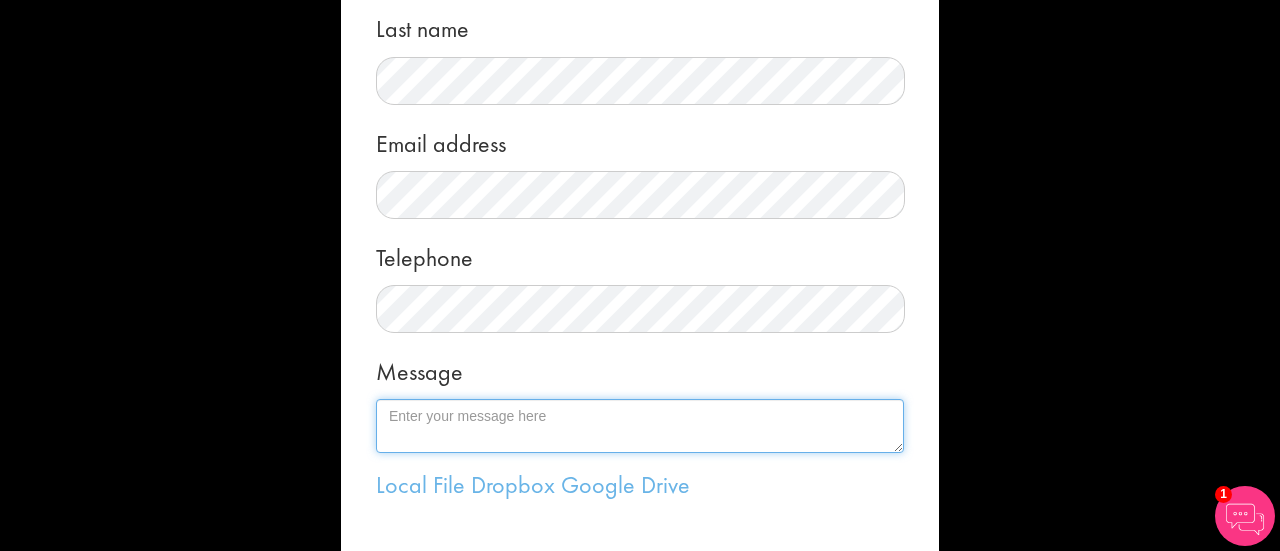 click on "Message" at bounding box center (640, 426) 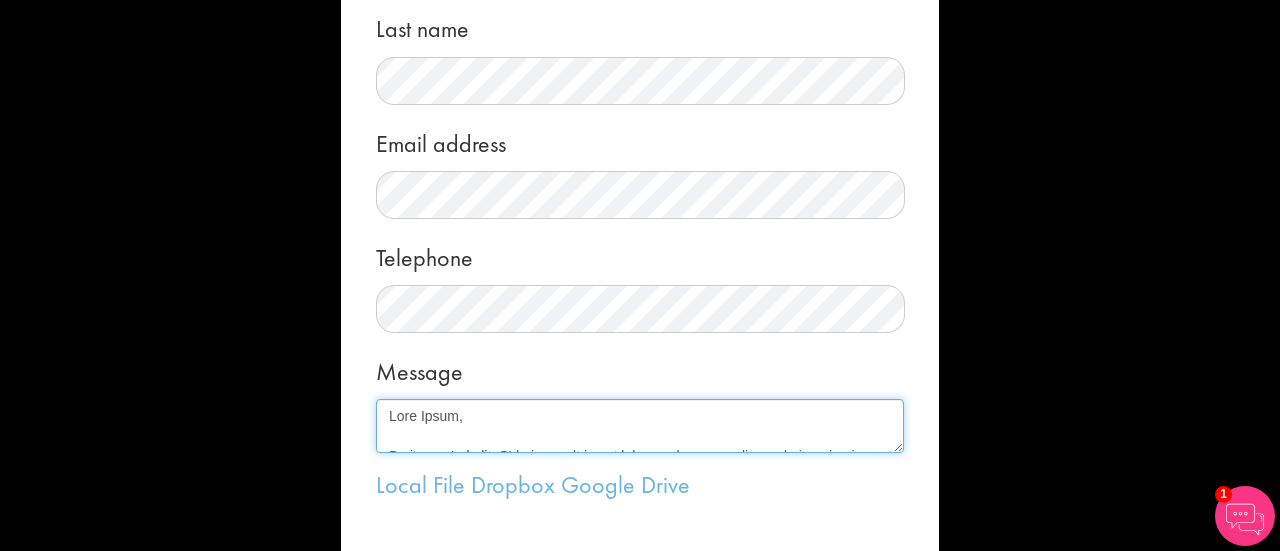 scroll, scrollTop: 372, scrollLeft: 0, axis: vertical 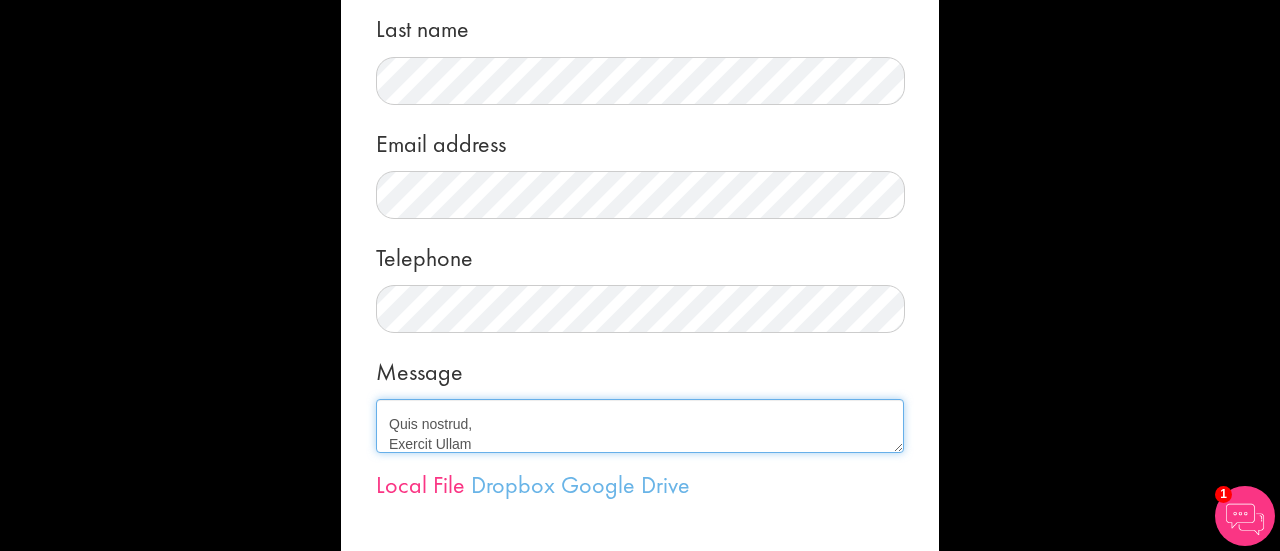 type on "Dear Indre,
I hope you're well. I’m reaching out to express my interest in full-time roles within clinical research and medical devices. I'm currently based in London and actively exploring opportunities such as Clinical Research Coordinator, Clinical Trials Assistant, Regulatory Affairs Associate, or similar roles across CROs, MedTech, or sponsor organisations.
I hold a Doctor of Pharmacy (PharmD) and a Master of Research (MRes) in Clinical Research from City, University of London. My experience includes supporting Phase I–IV studies in both academic and commercial settings, with hands-on involvement in site file management, ethics/governance submissions, protocol compliance, and trial documentation—particularly in oncology, reproductive health, and neurodegenerative research.
Please find my CV attached for your consideration. If possible, I’d really appreciate the opportunity to schedule a brief meeting to discuss how we might align on any relevant roles you’re currently supporting.
Kind regards,
Nis..." 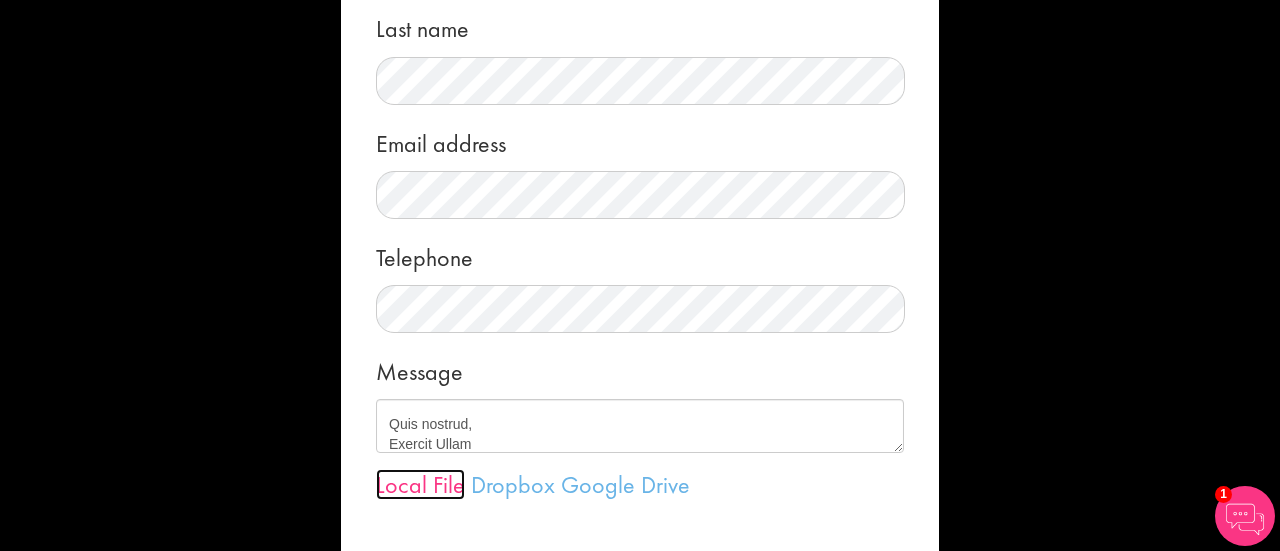 click on "Local File" at bounding box center [420, 484] 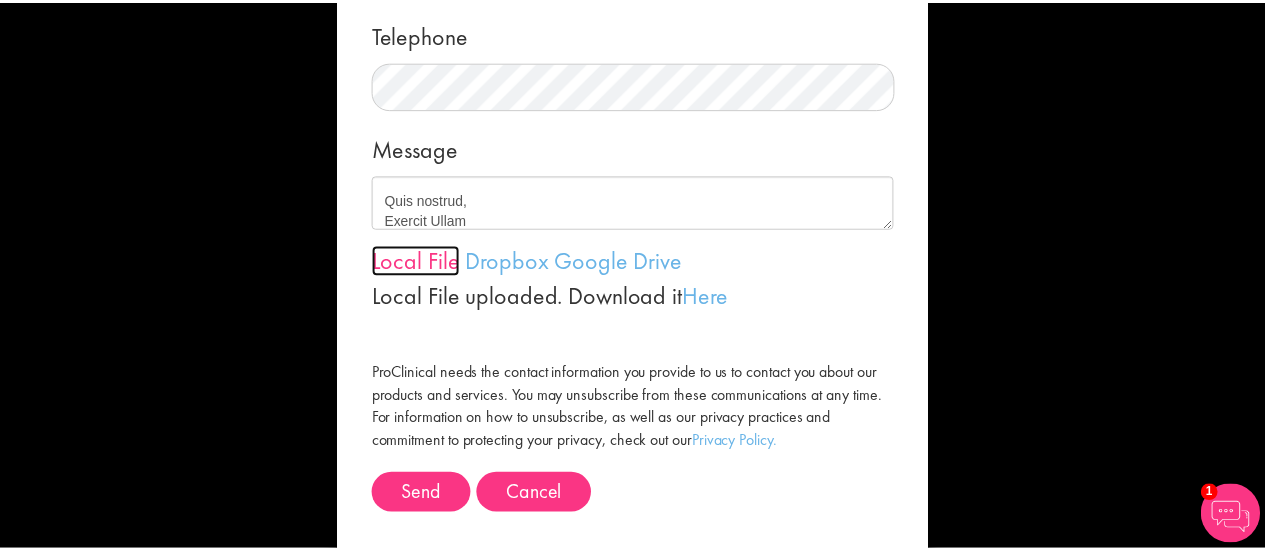 scroll, scrollTop: 514, scrollLeft: 0, axis: vertical 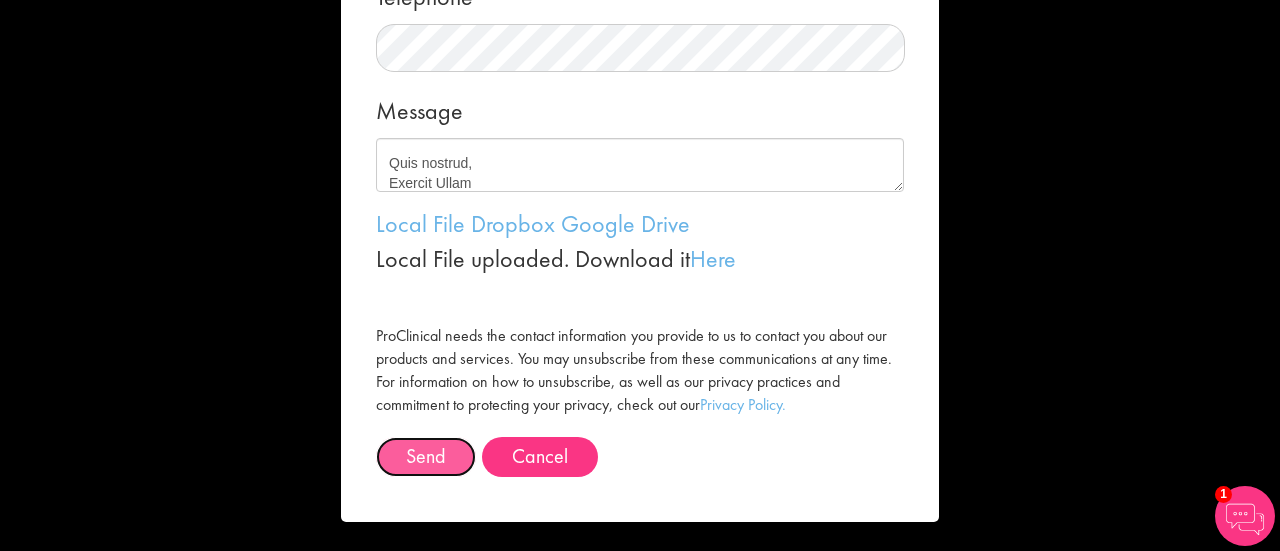 click on "Send" at bounding box center (426, 457) 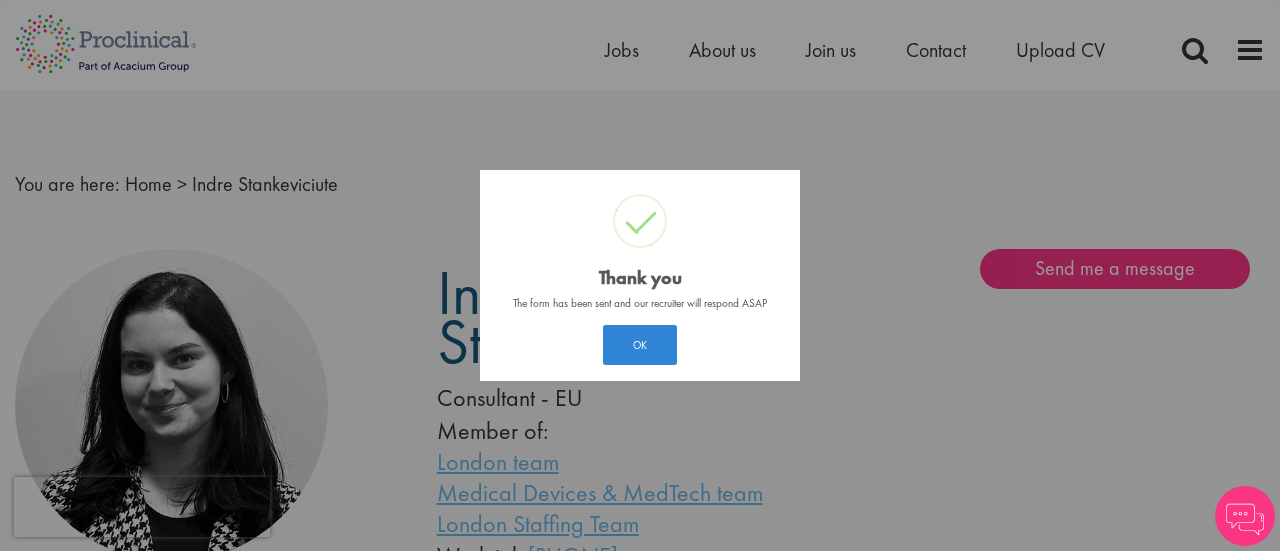 scroll, scrollTop: 0, scrollLeft: 0, axis: both 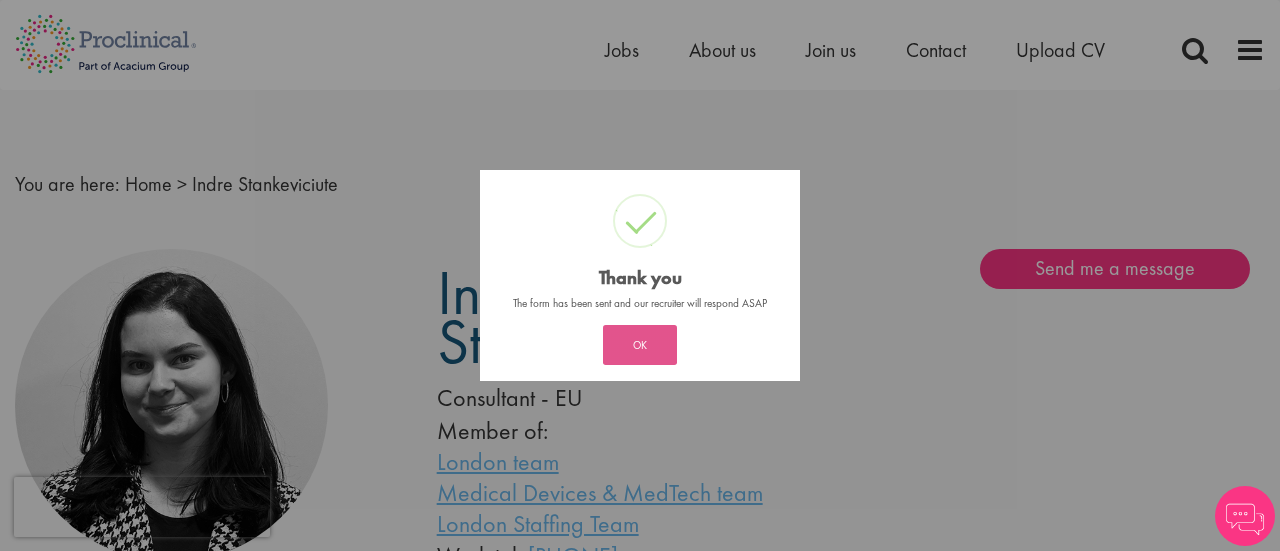click on "OK" at bounding box center (640, 345) 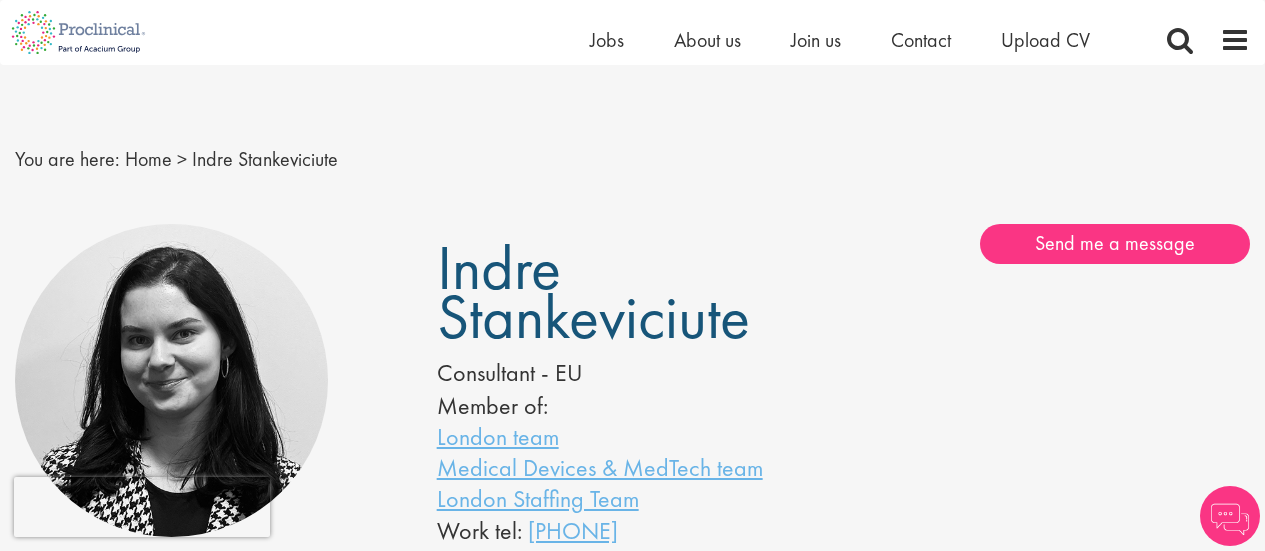scroll, scrollTop: 154, scrollLeft: 0, axis: vertical 